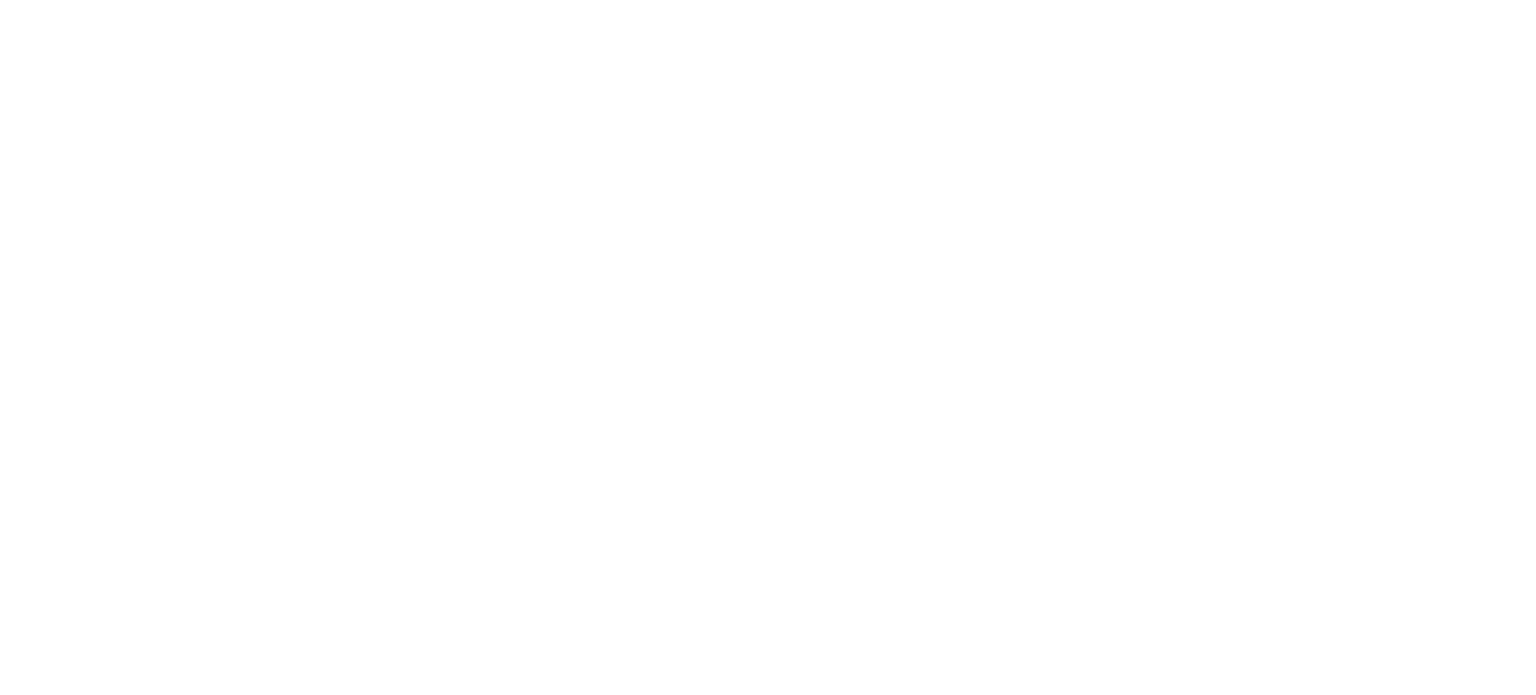 scroll, scrollTop: 0, scrollLeft: 0, axis: both 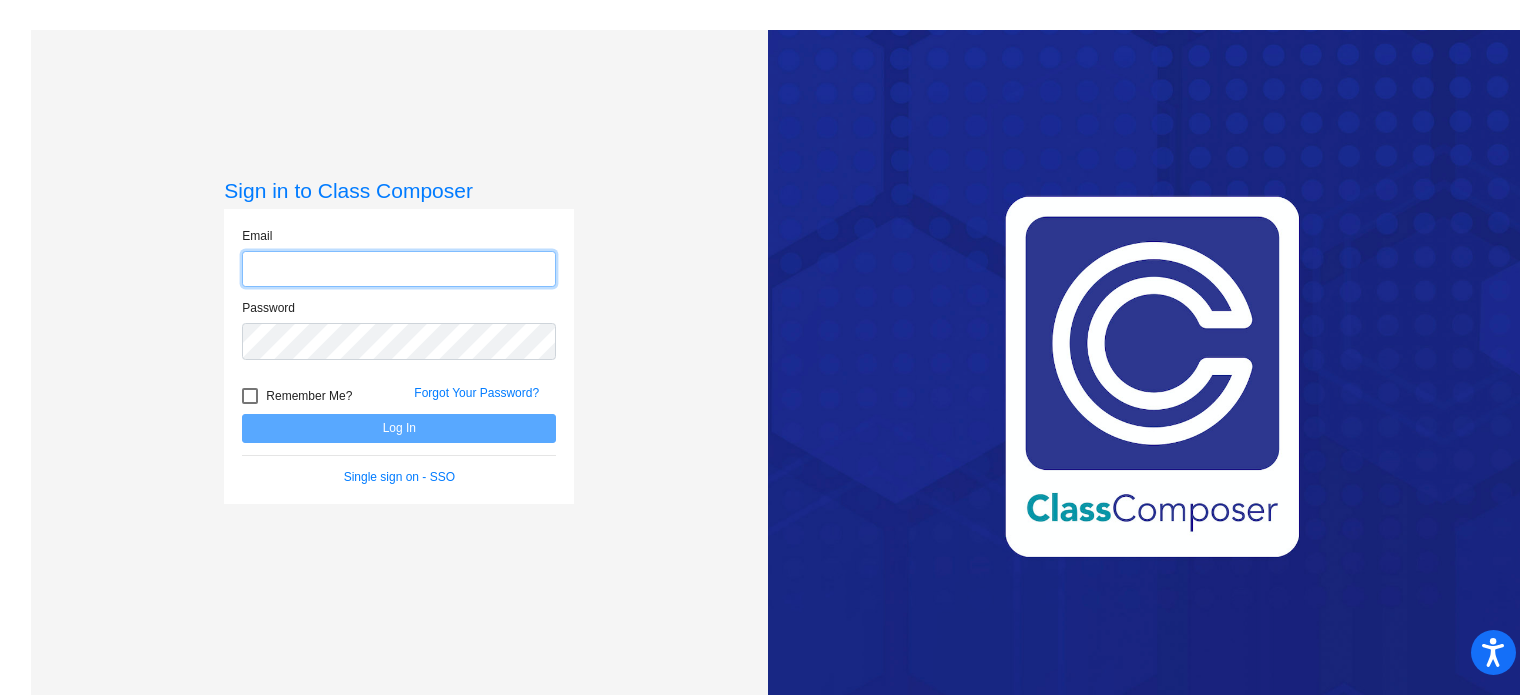 click 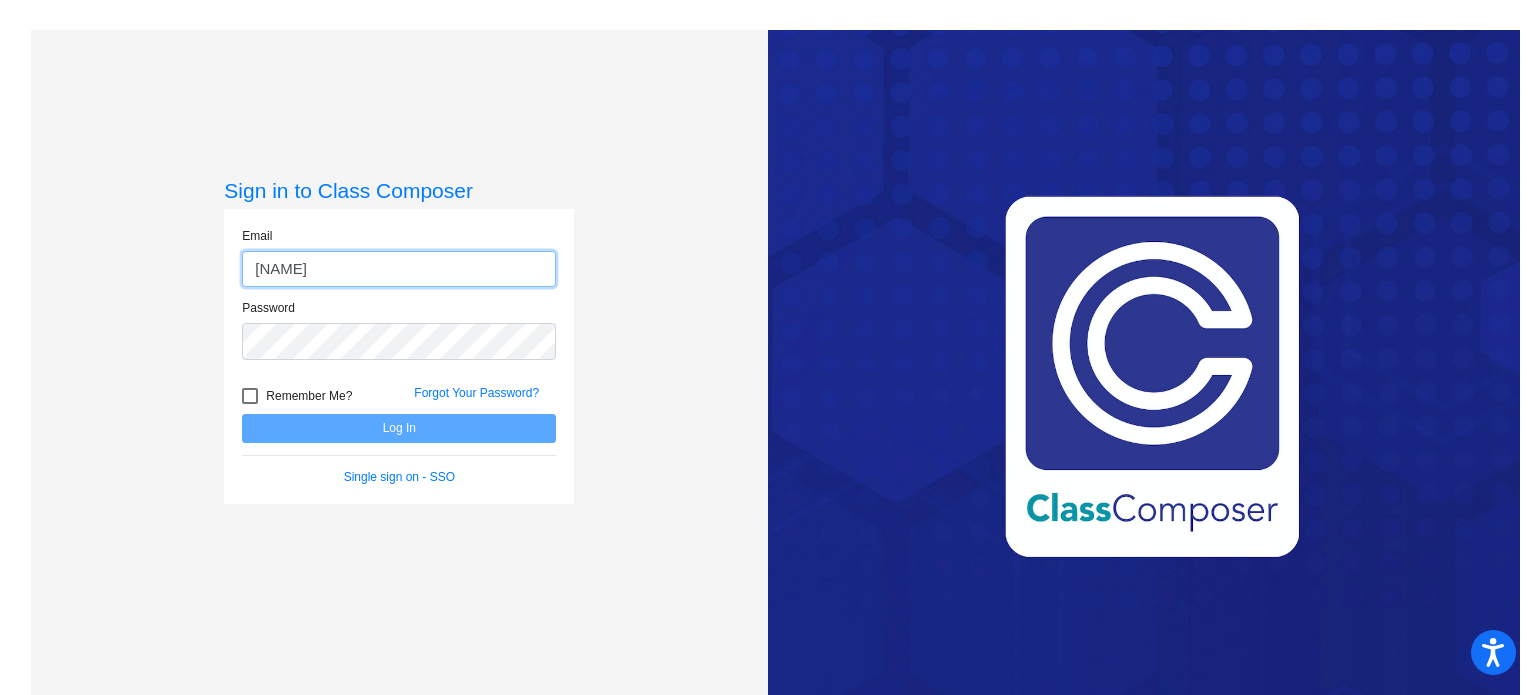 type on "gdelacruz" 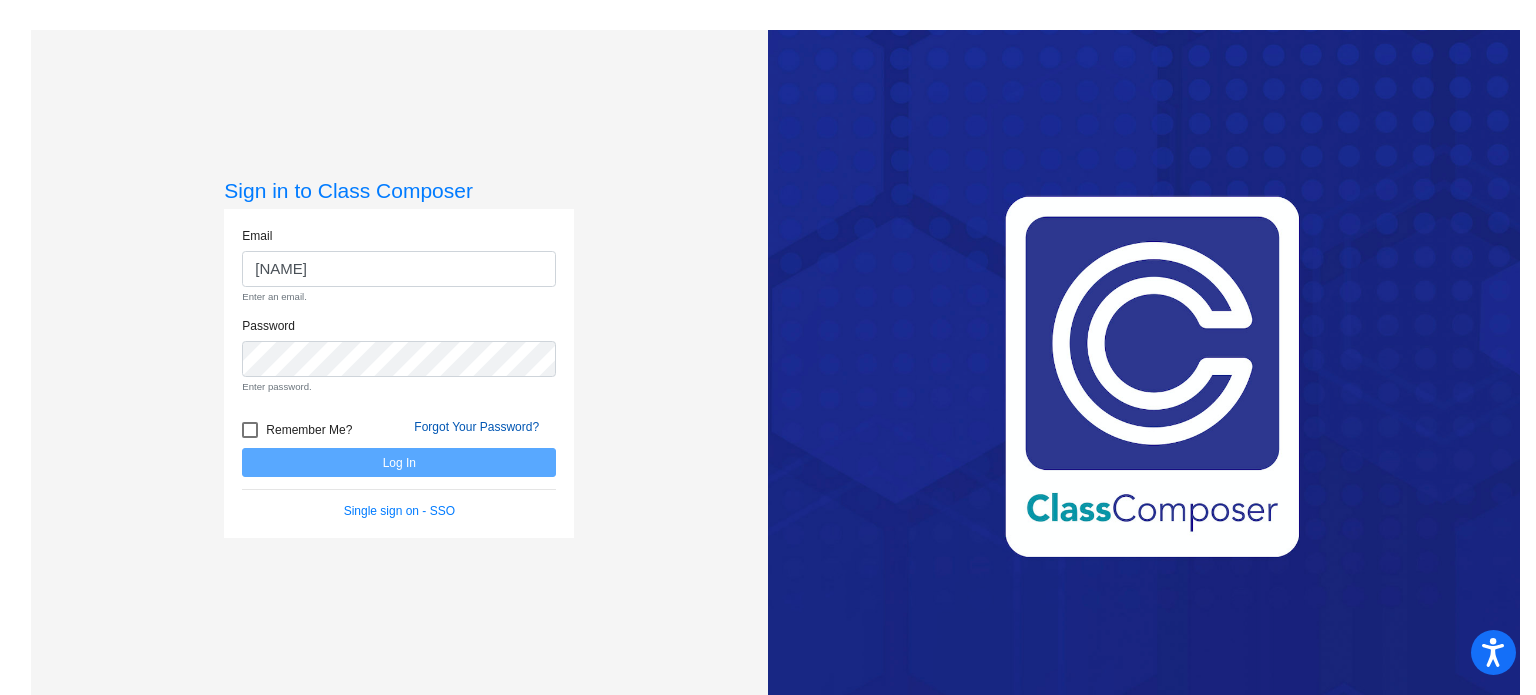 click on "Forgot Your Password?" 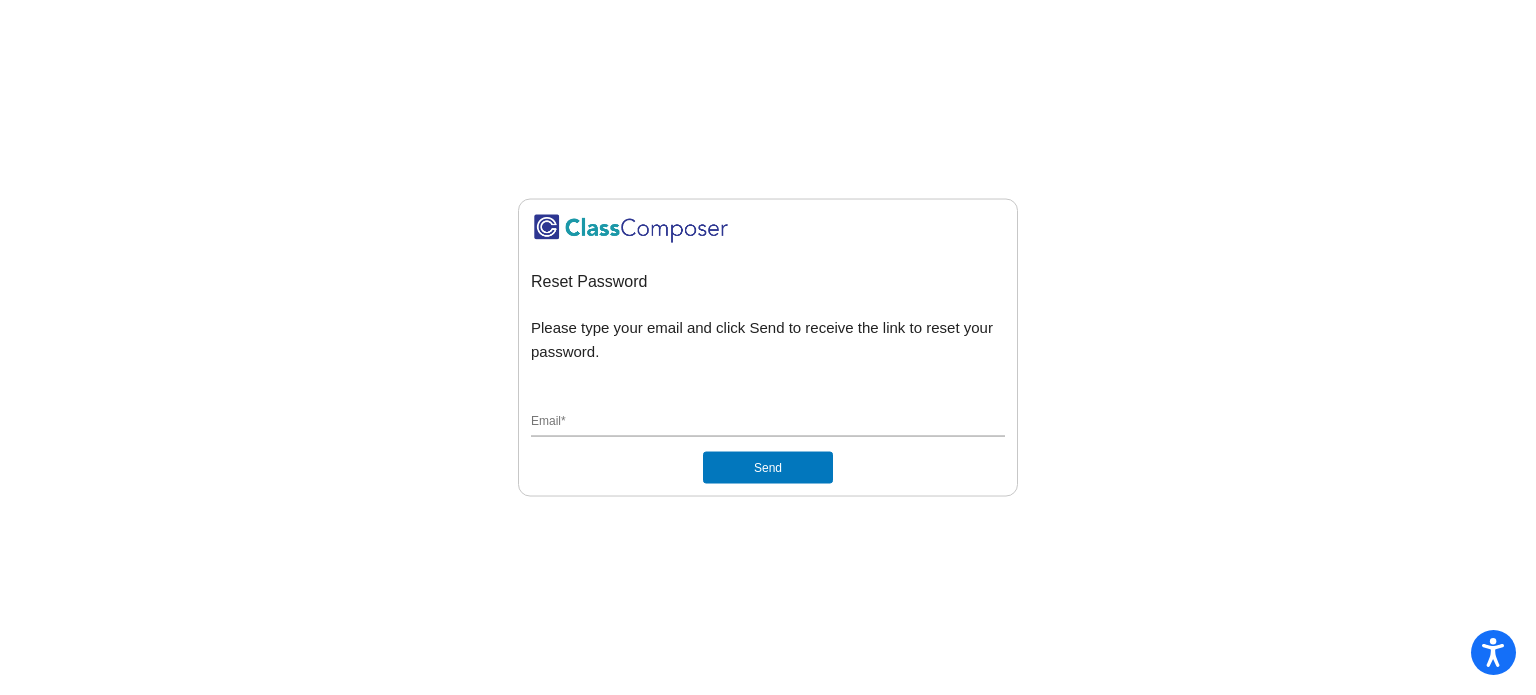 click on "Email  *" 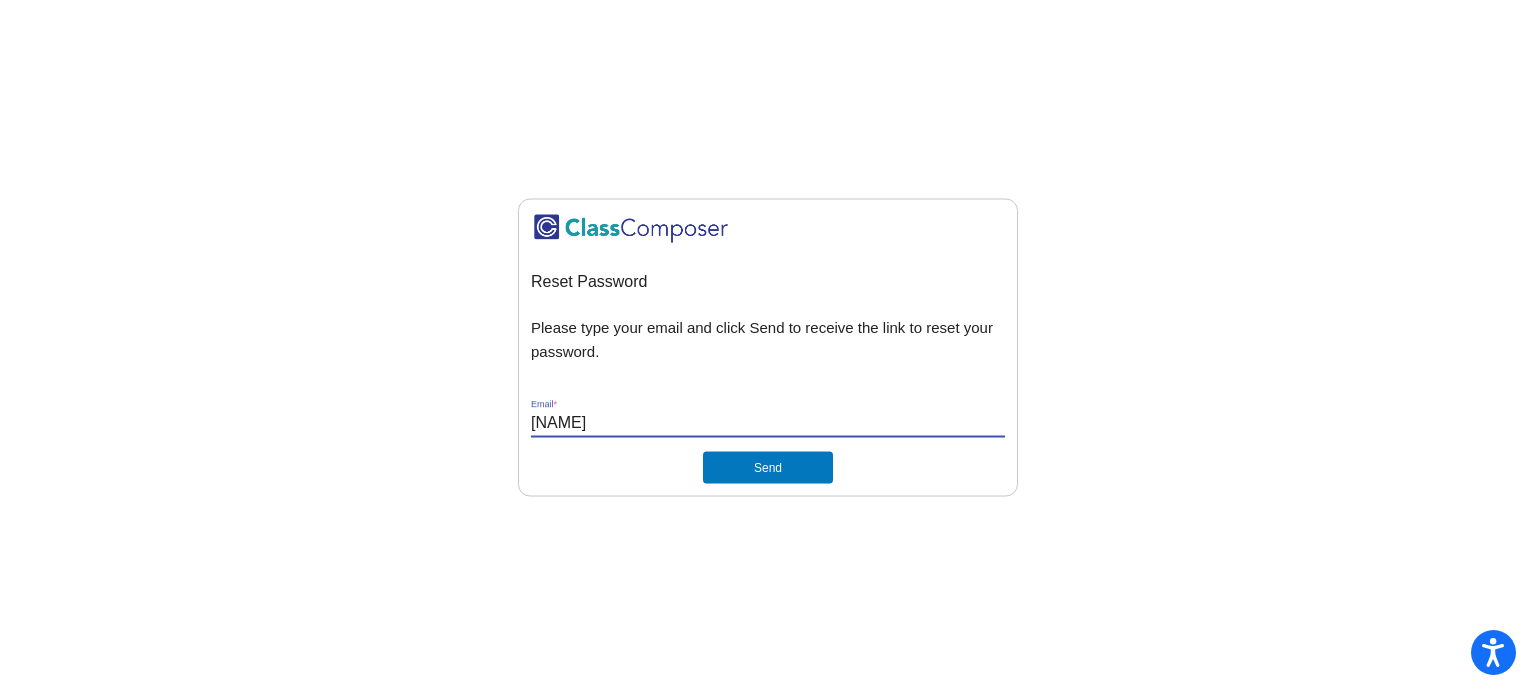 type on "[EMAIL]" 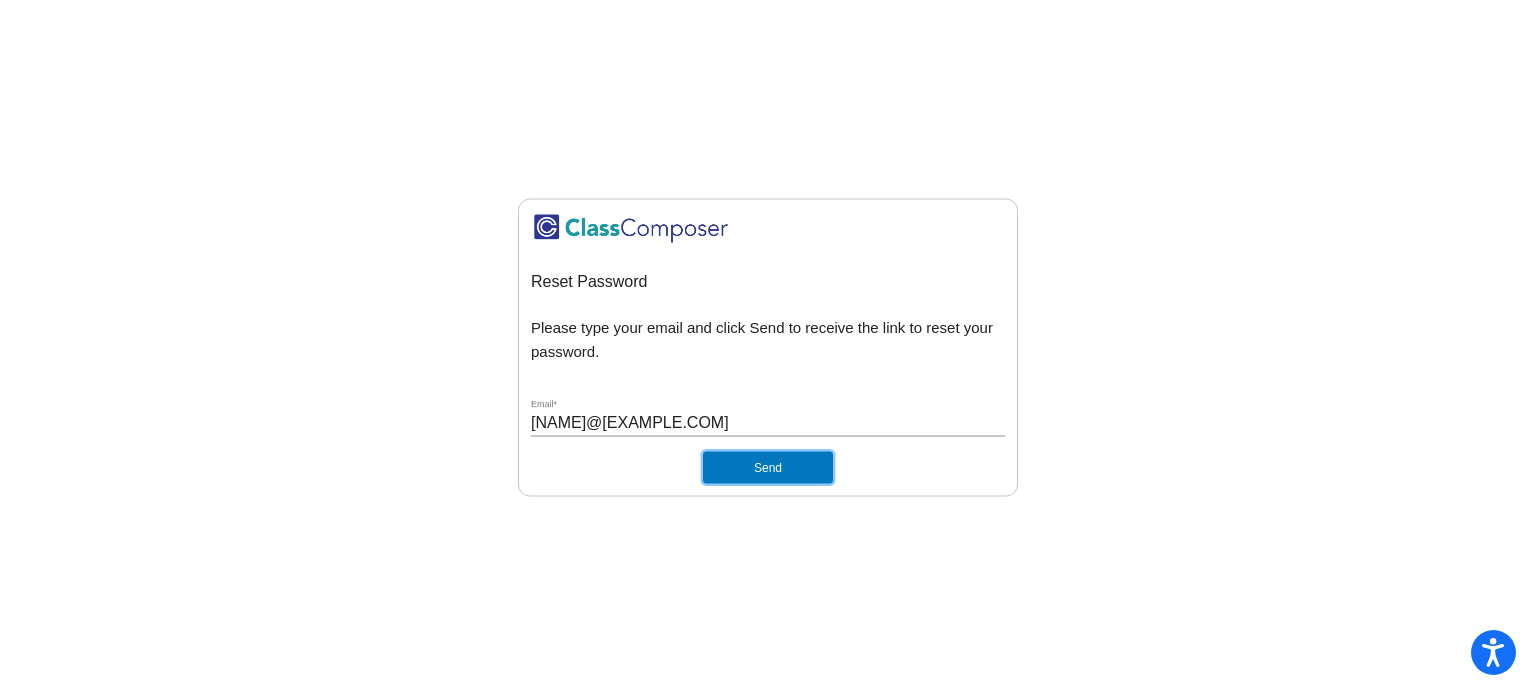 click on "Send" 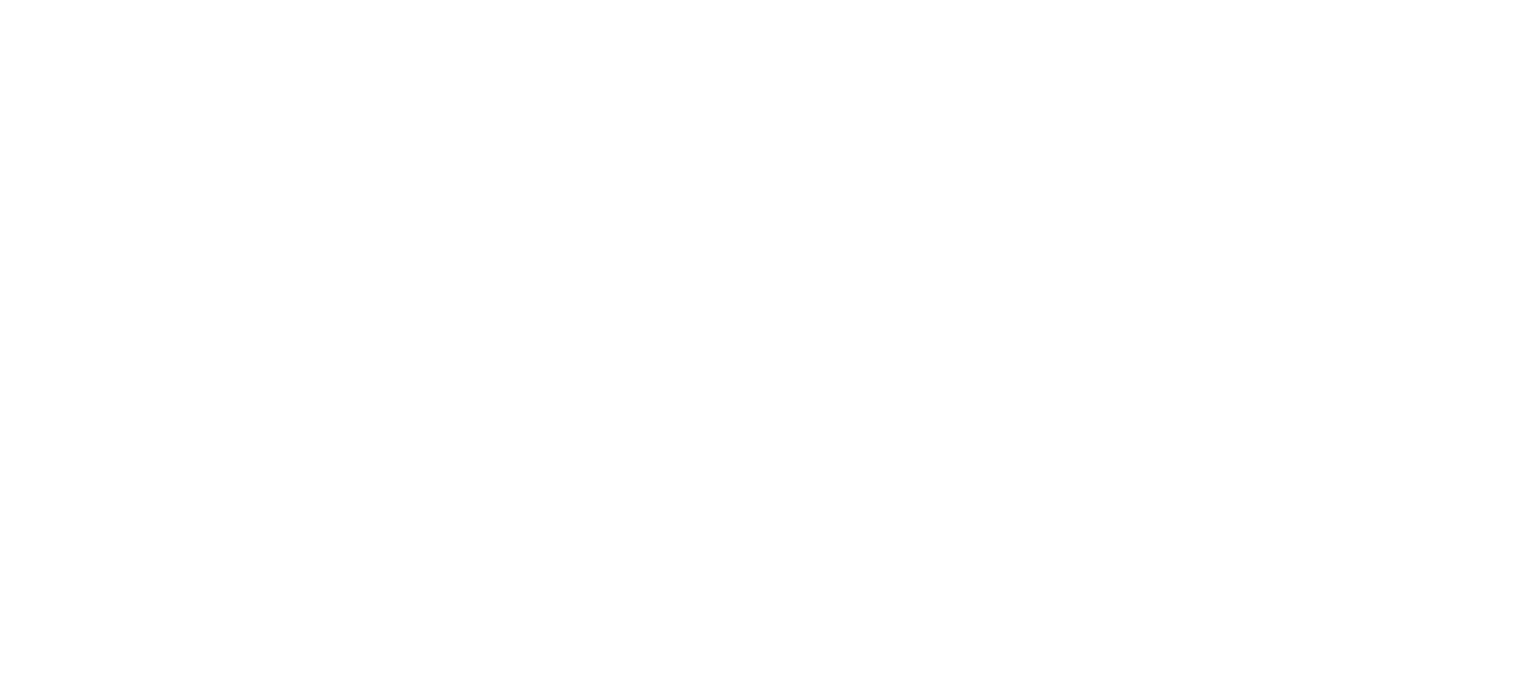scroll, scrollTop: 0, scrollLeft: 0, axis: both 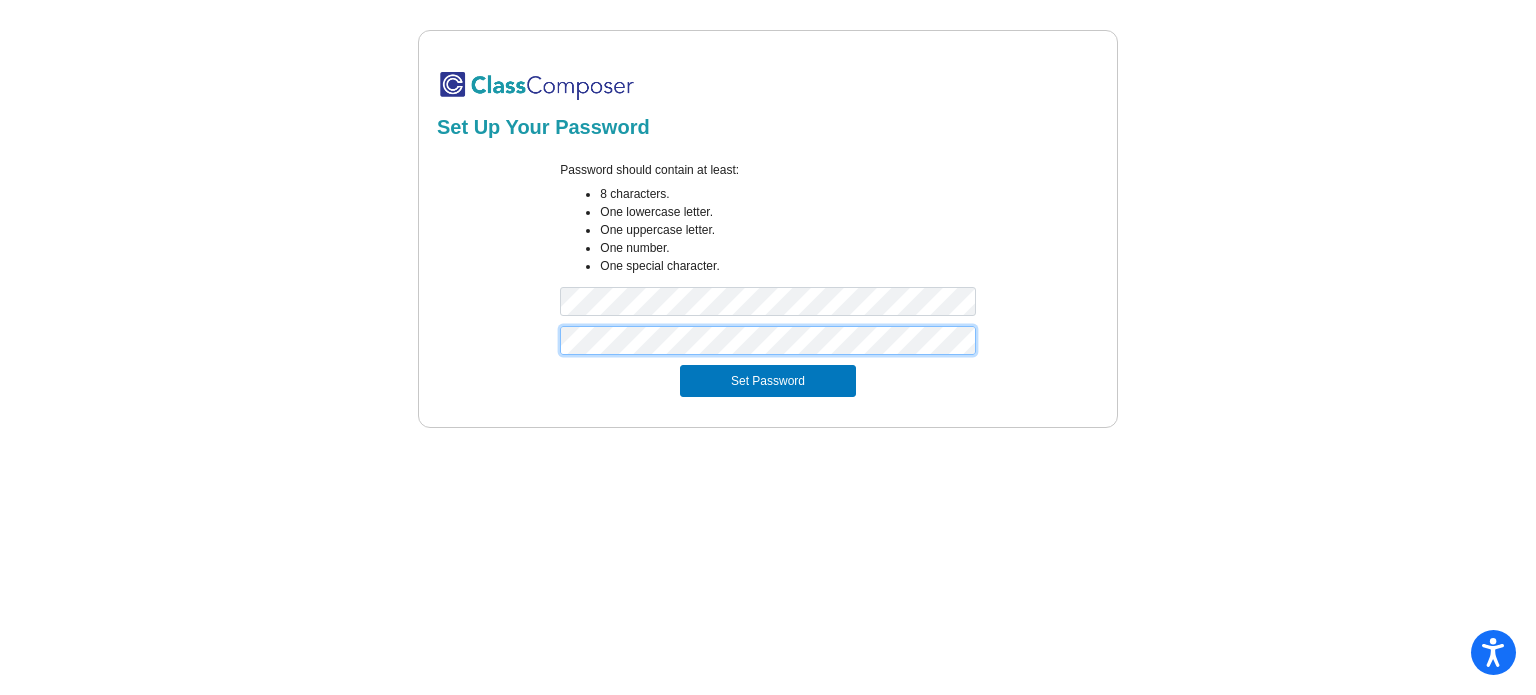 click on "Set Password" at bounding box center [768, 381] 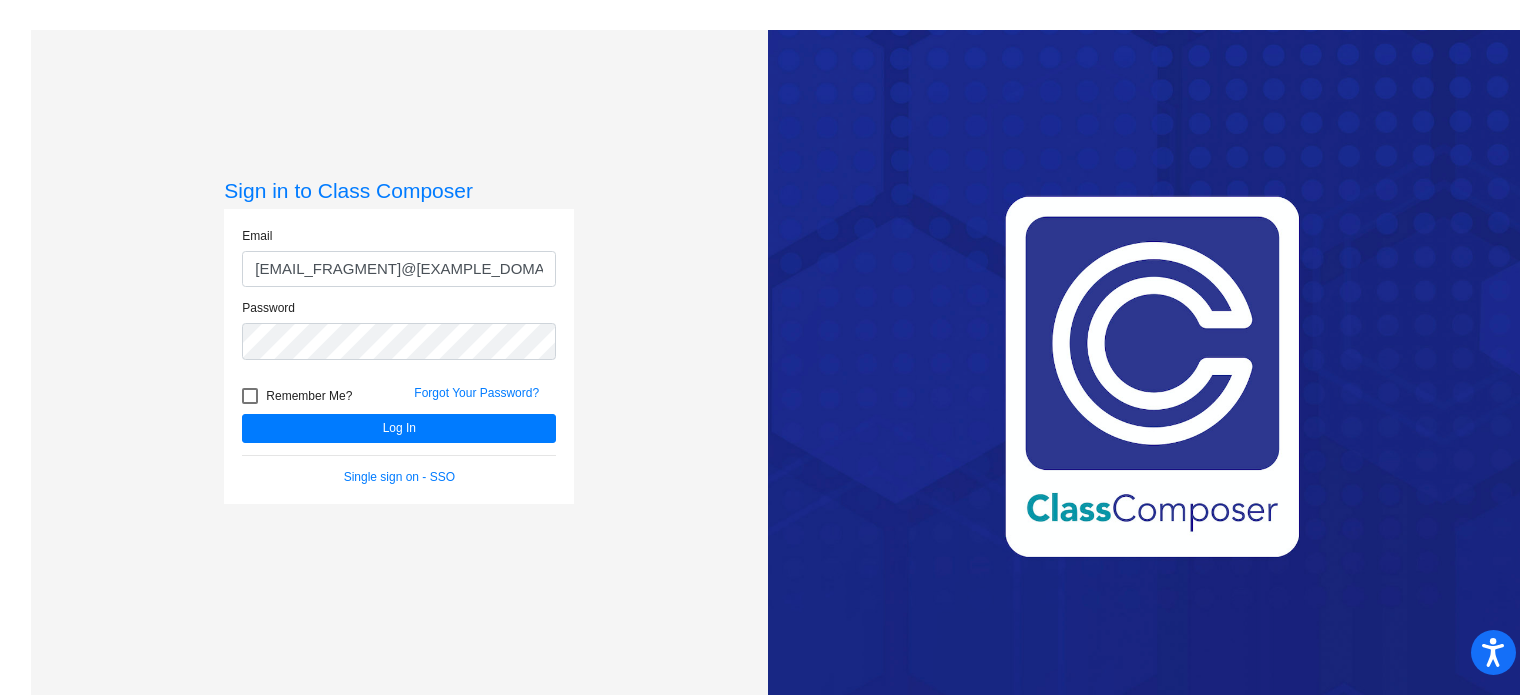 drag, startPoint x: 402, startPoint y: 272, endPoint x: 235, endPoint y: 265, distance: 167.14664 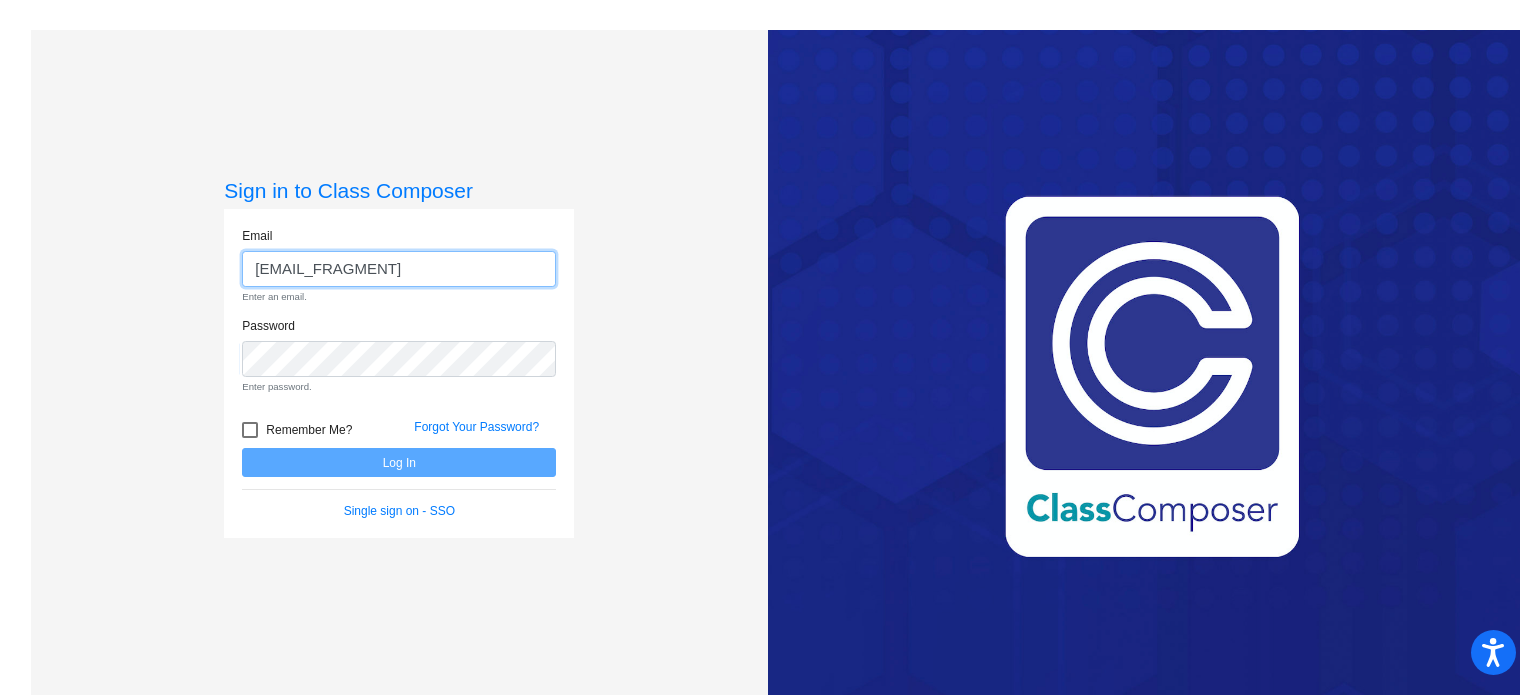 click on "gdelacruz" 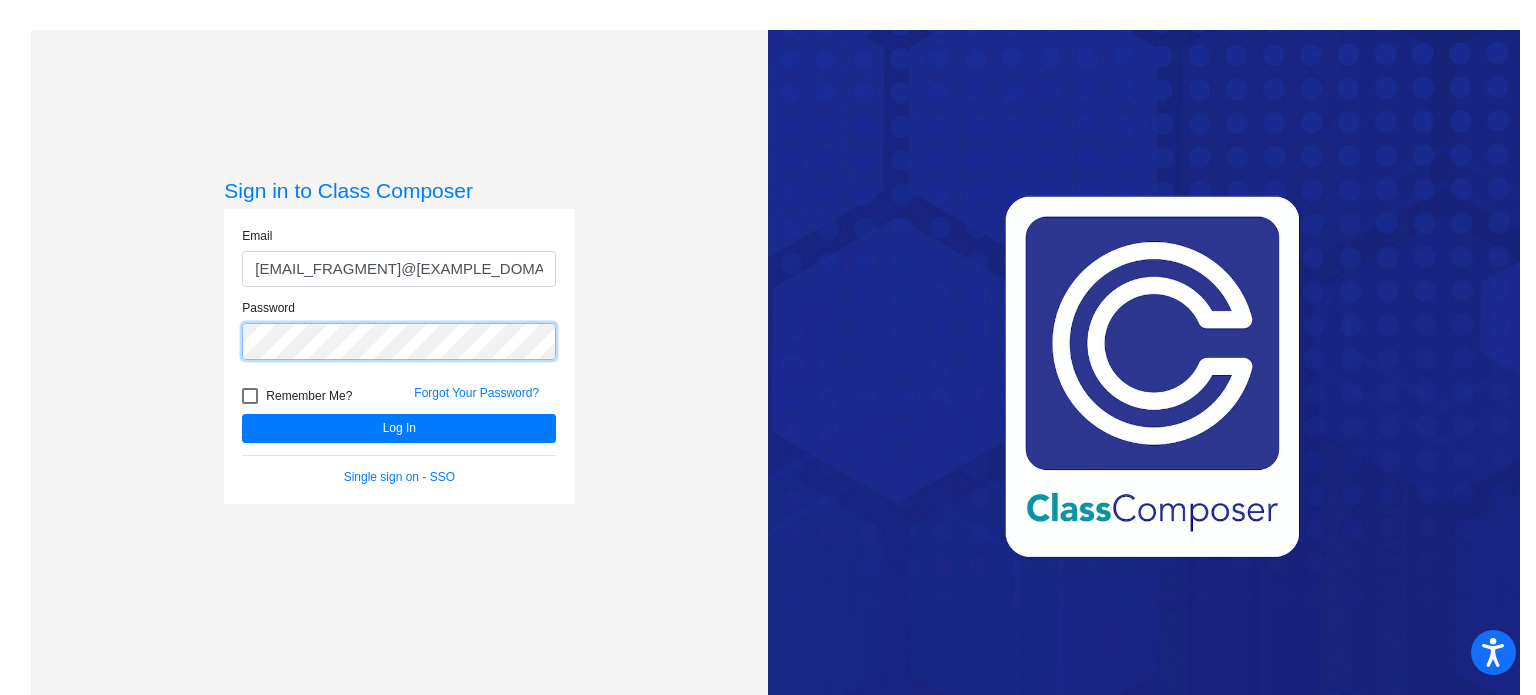 click on "Sign in to Class Composer Email gdelacruz@ahisd.net Password   Remember Me? Forgot Your Password?  Log In   Single sign on - SSO" 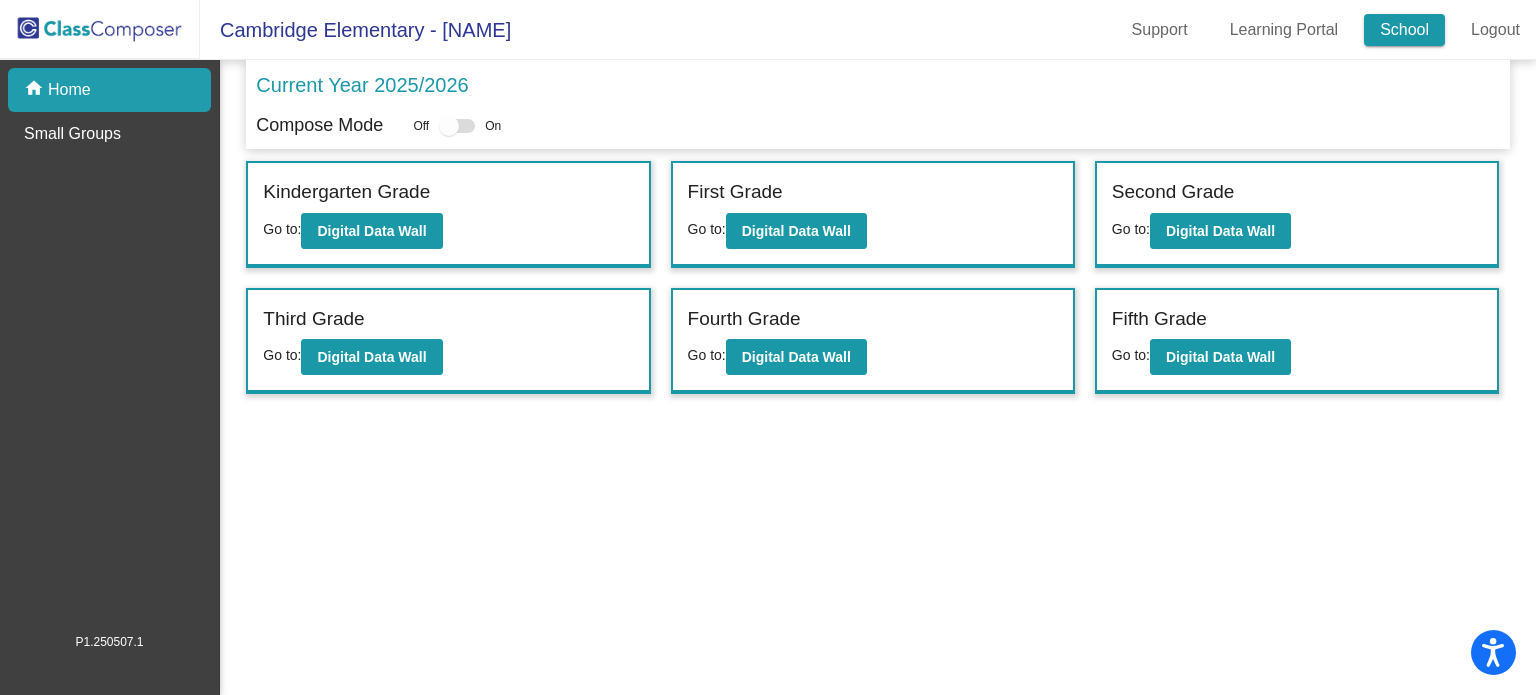 click on "School" 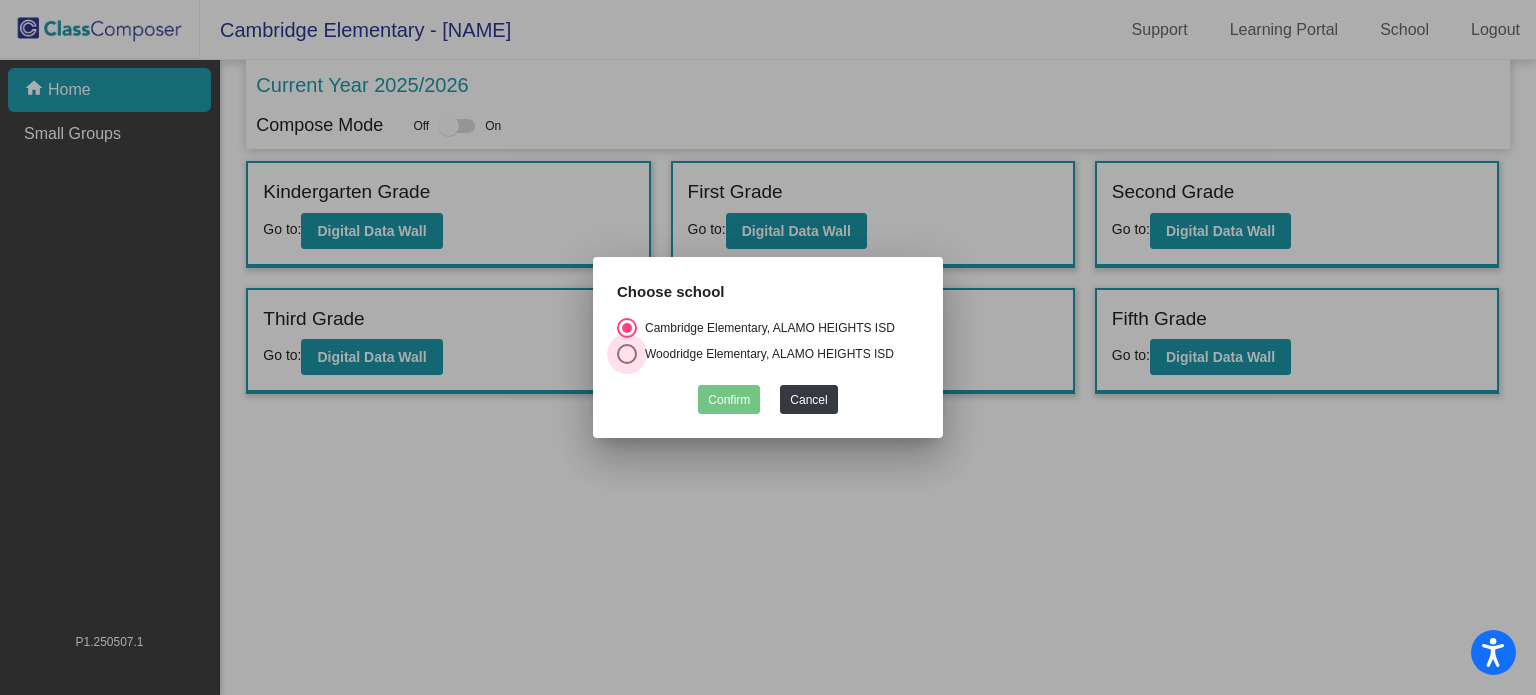 click at bounding box center [627, 354] 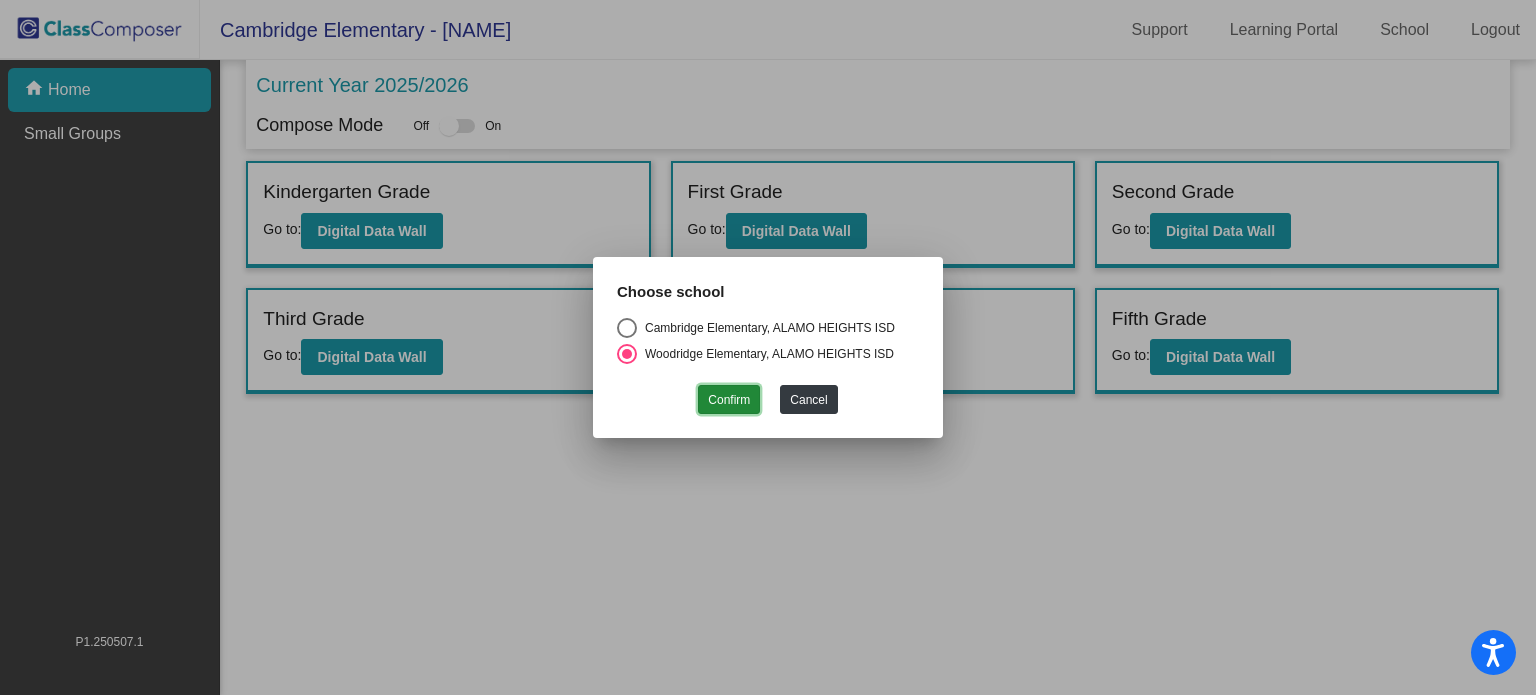 click on "Confirm" at bounding box center (729, 399) 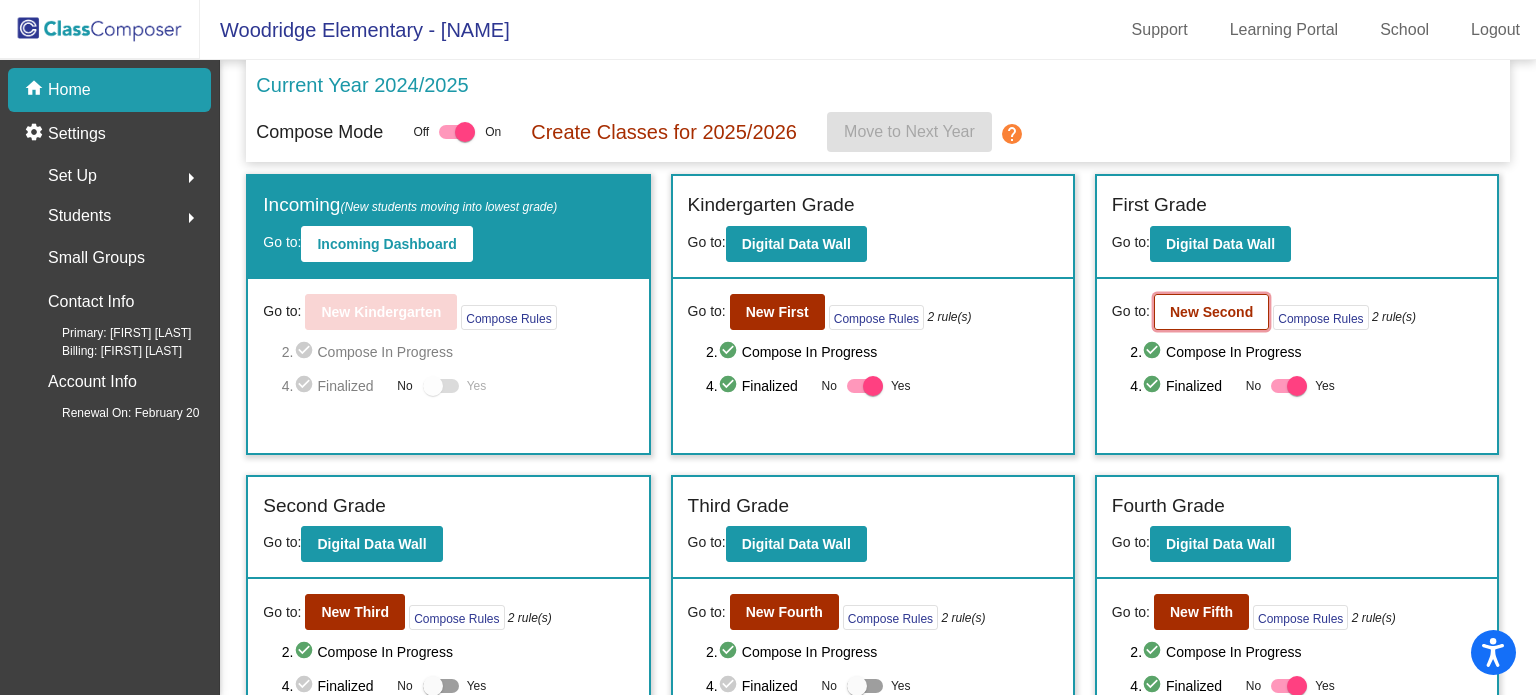 click on "New Second" 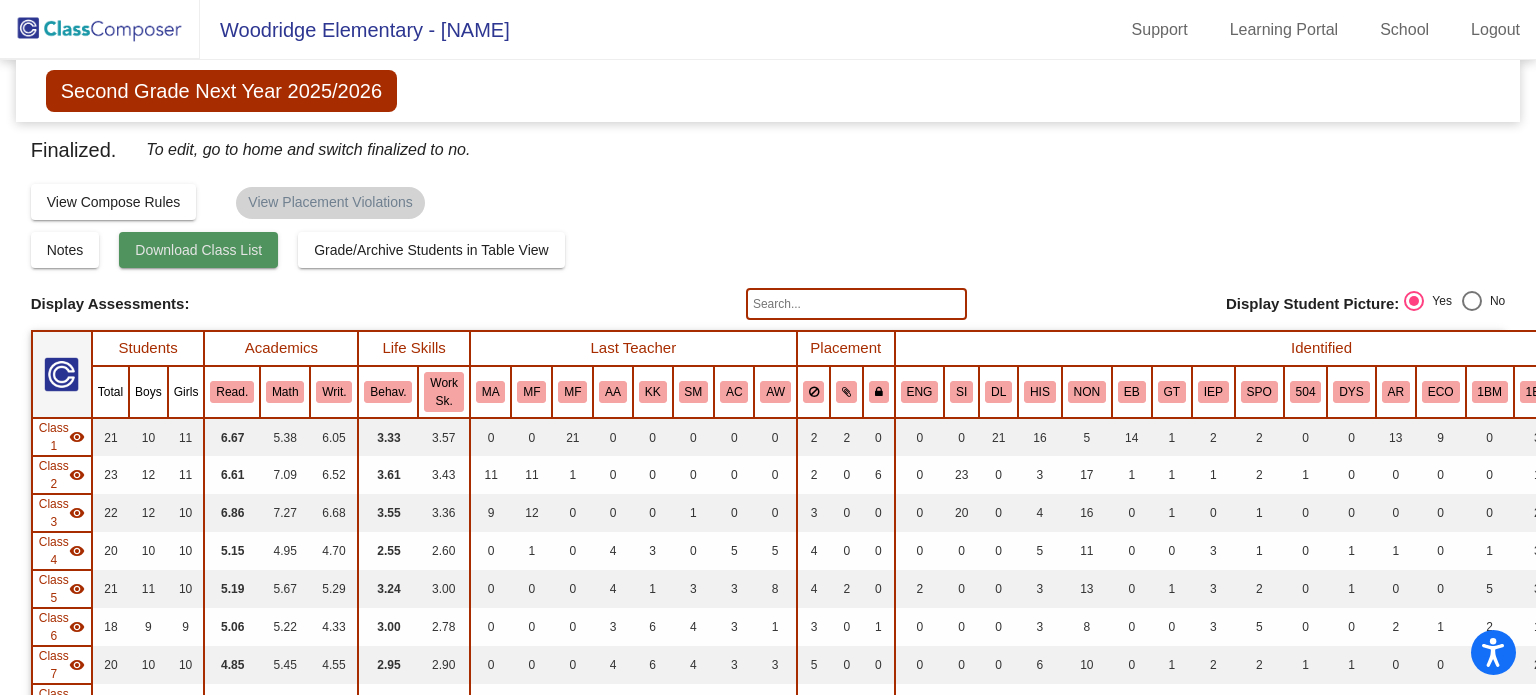 click on "Download Class List" 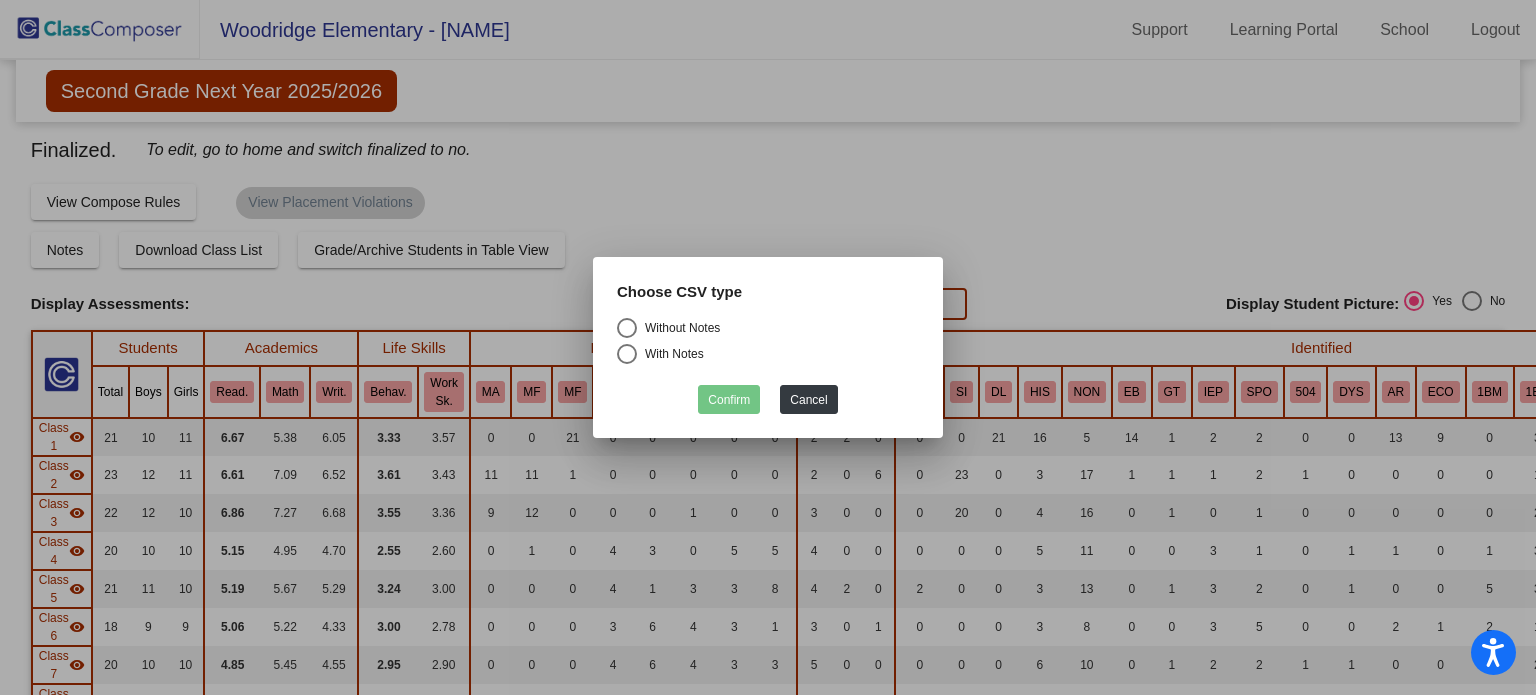 click at bounding box center (627, 328) 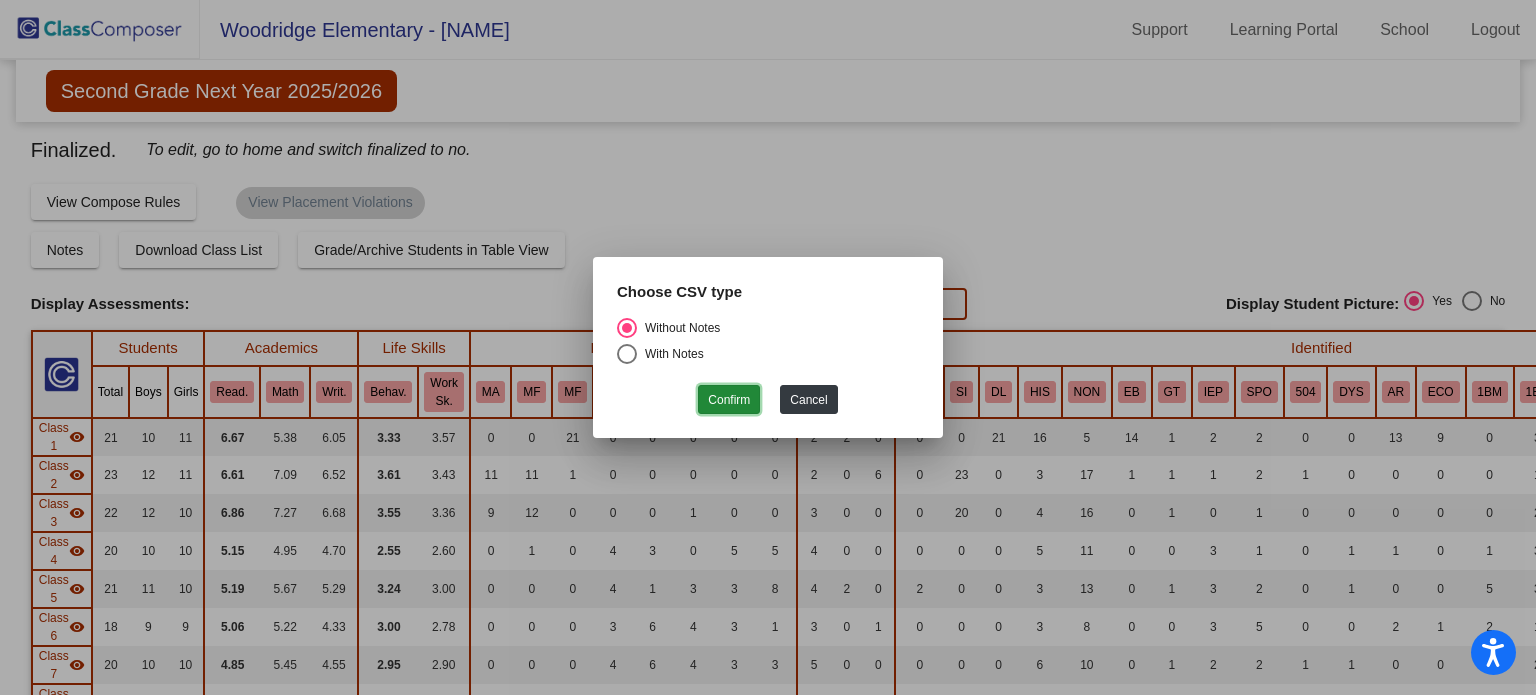 click on "Confirm" at bounding box center [729, 399] 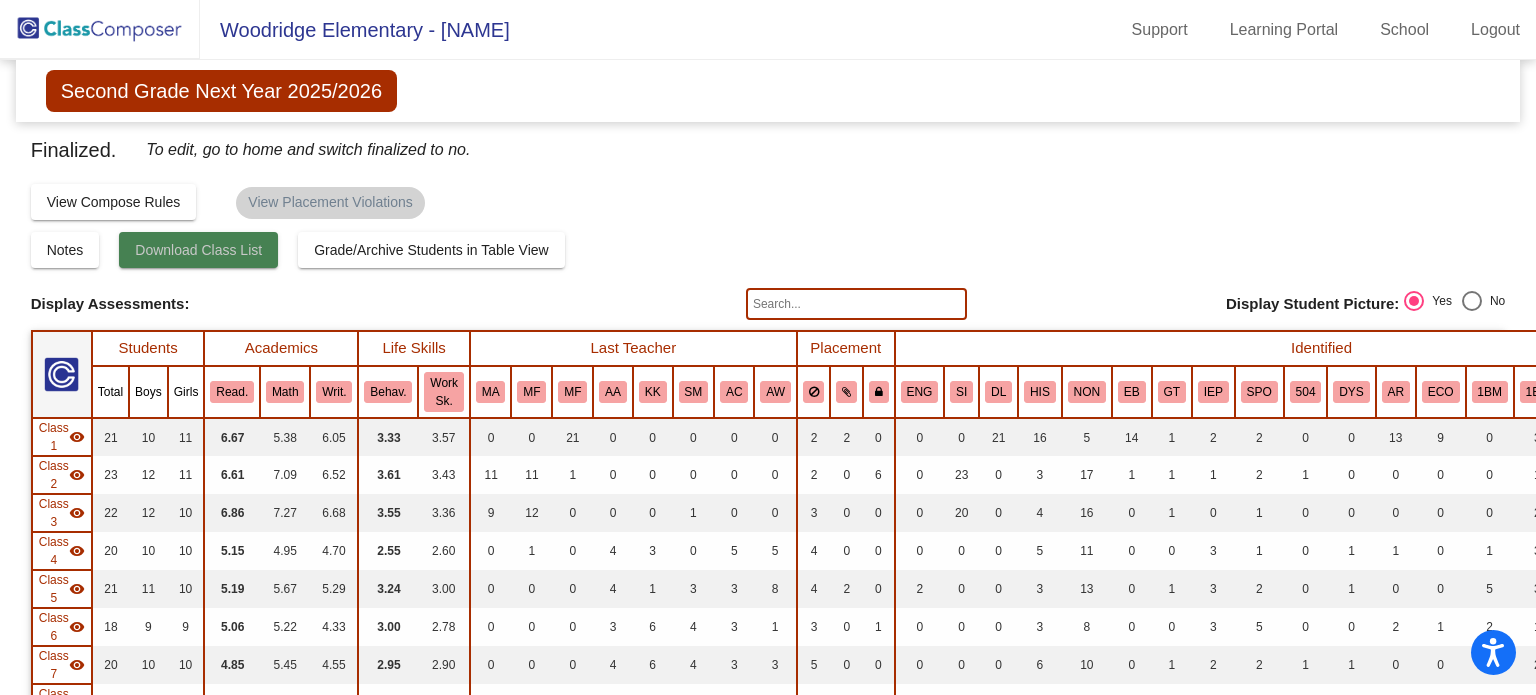 click on "Download Class List" 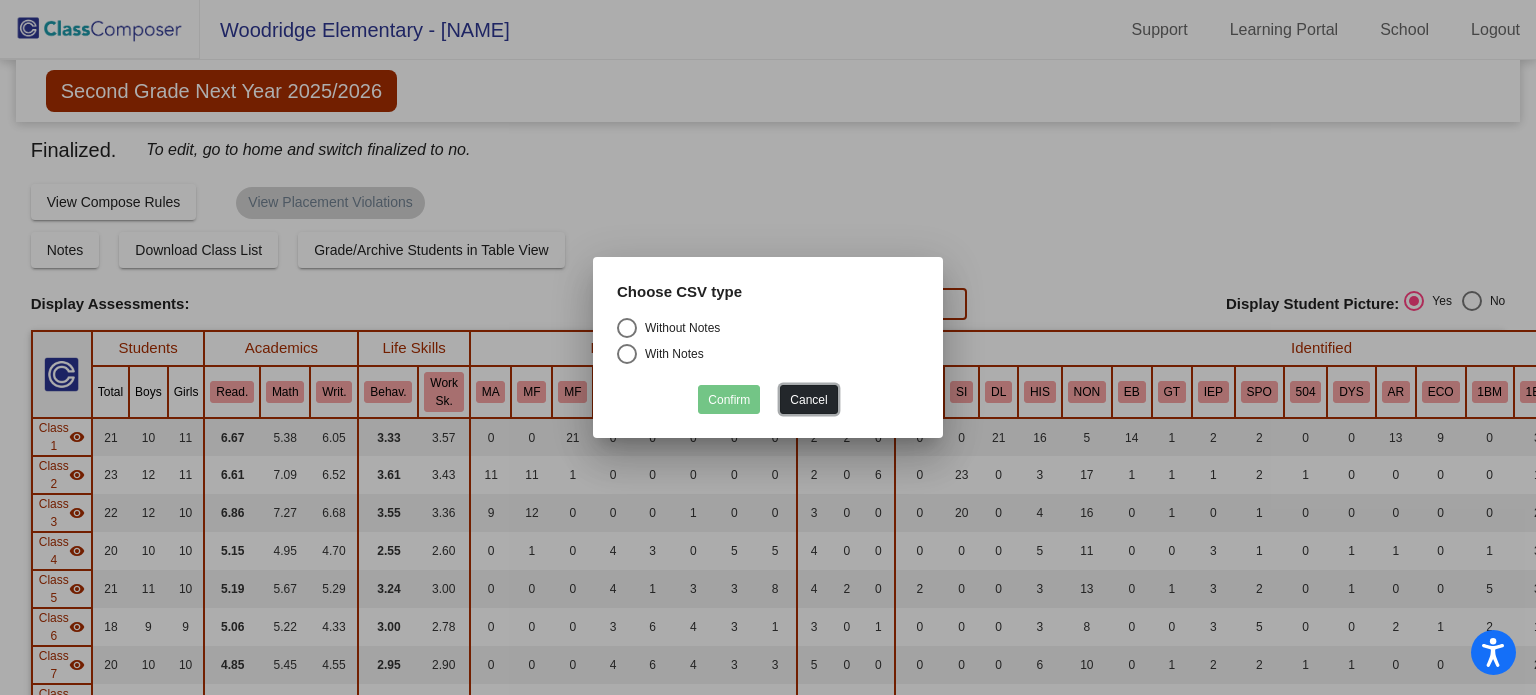 click on "Cancel" at bounding box center [808, 399] 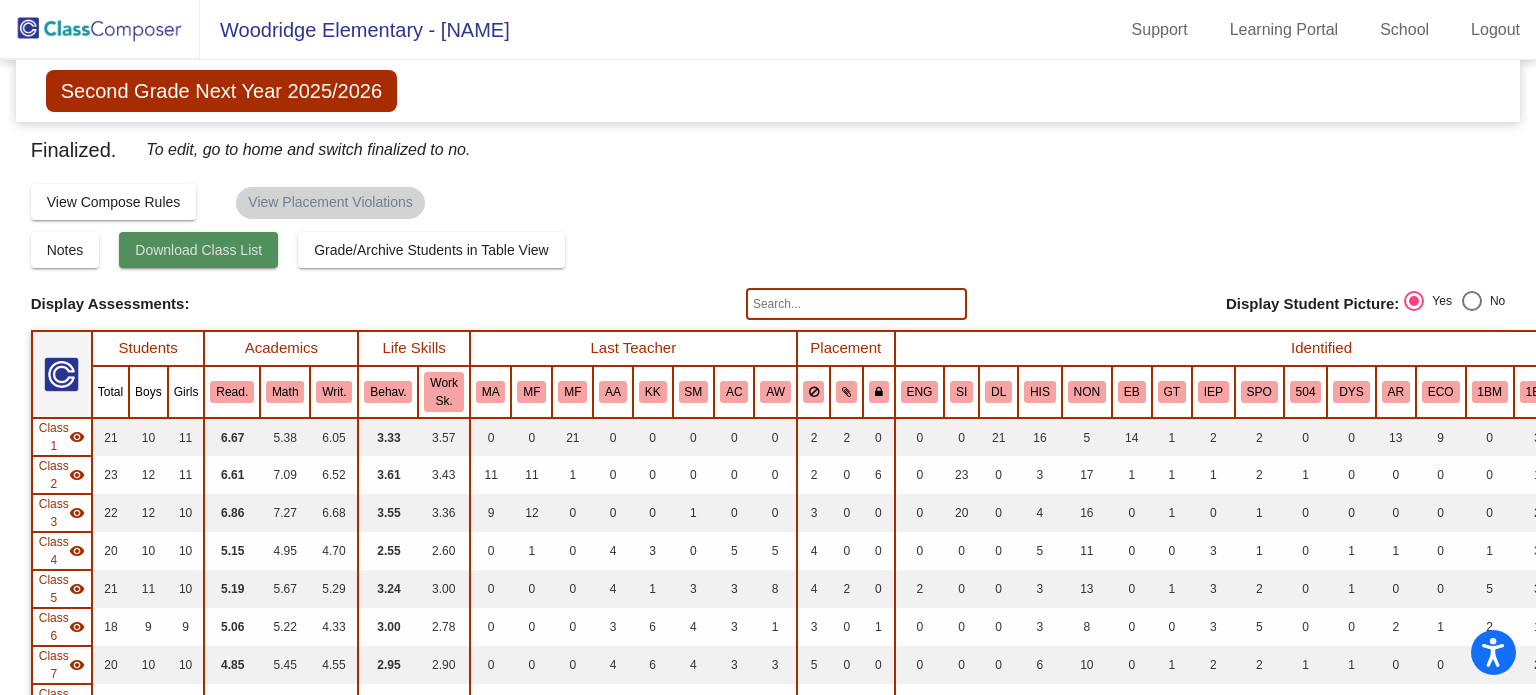 click on "Download Class List" 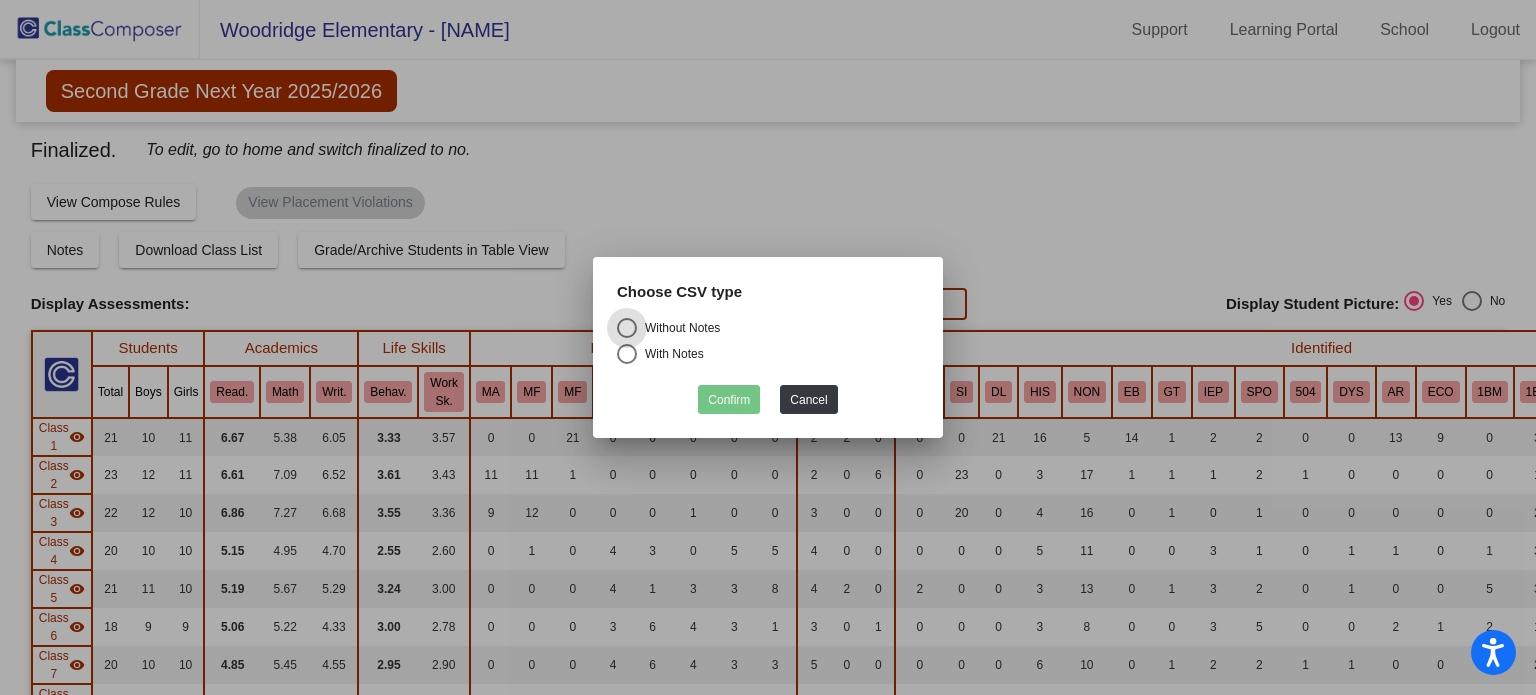 click at bounding box center [627, 354] 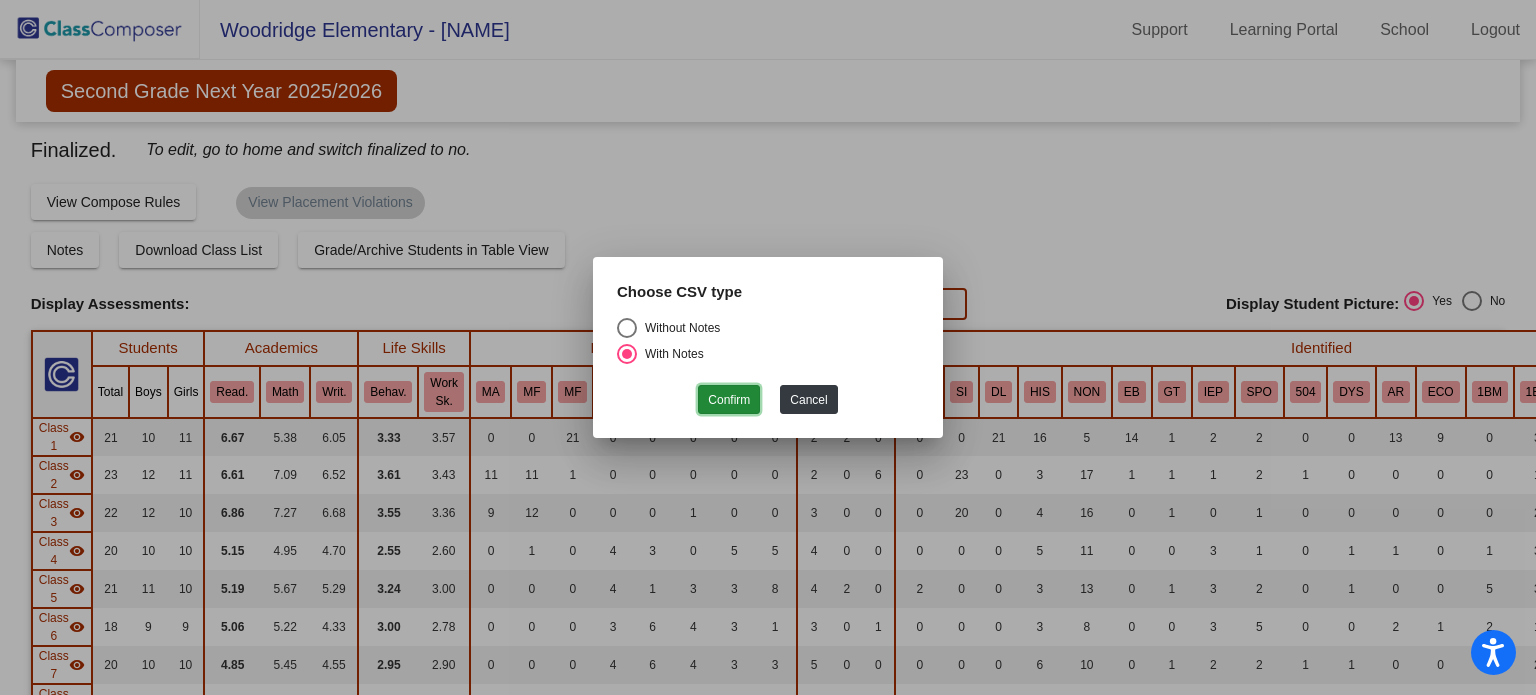 click on "Confirm" at bounding box center (729, 399) 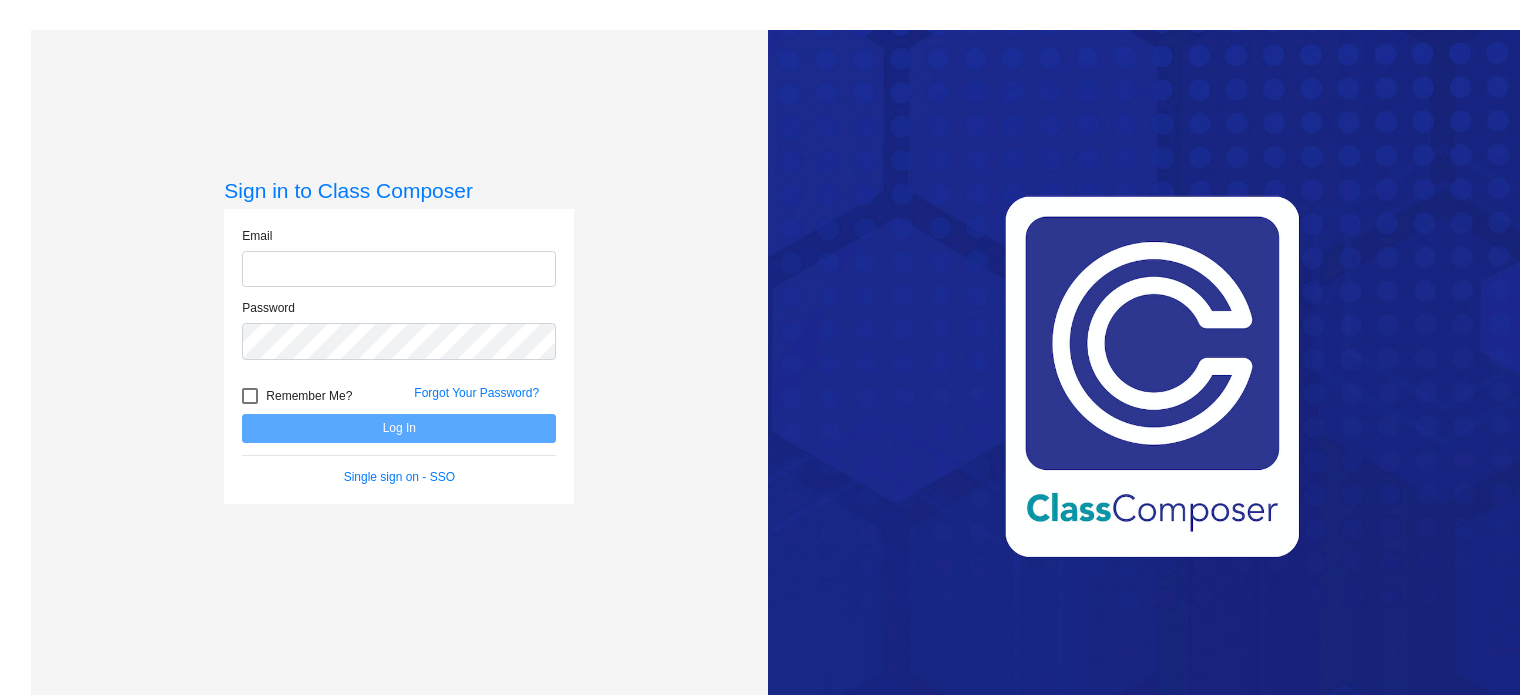 scroll, scrollTop: 0, scrollLeft: 0, axis: both 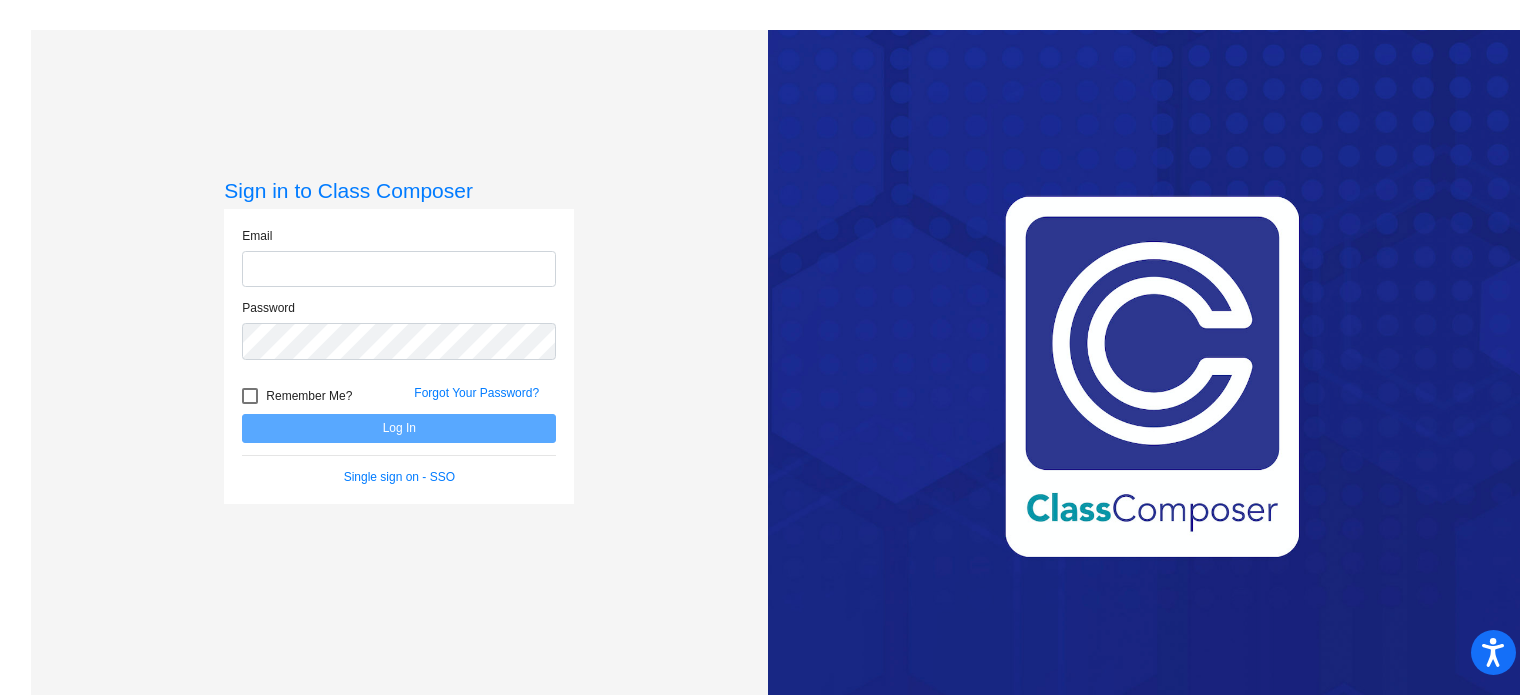 click 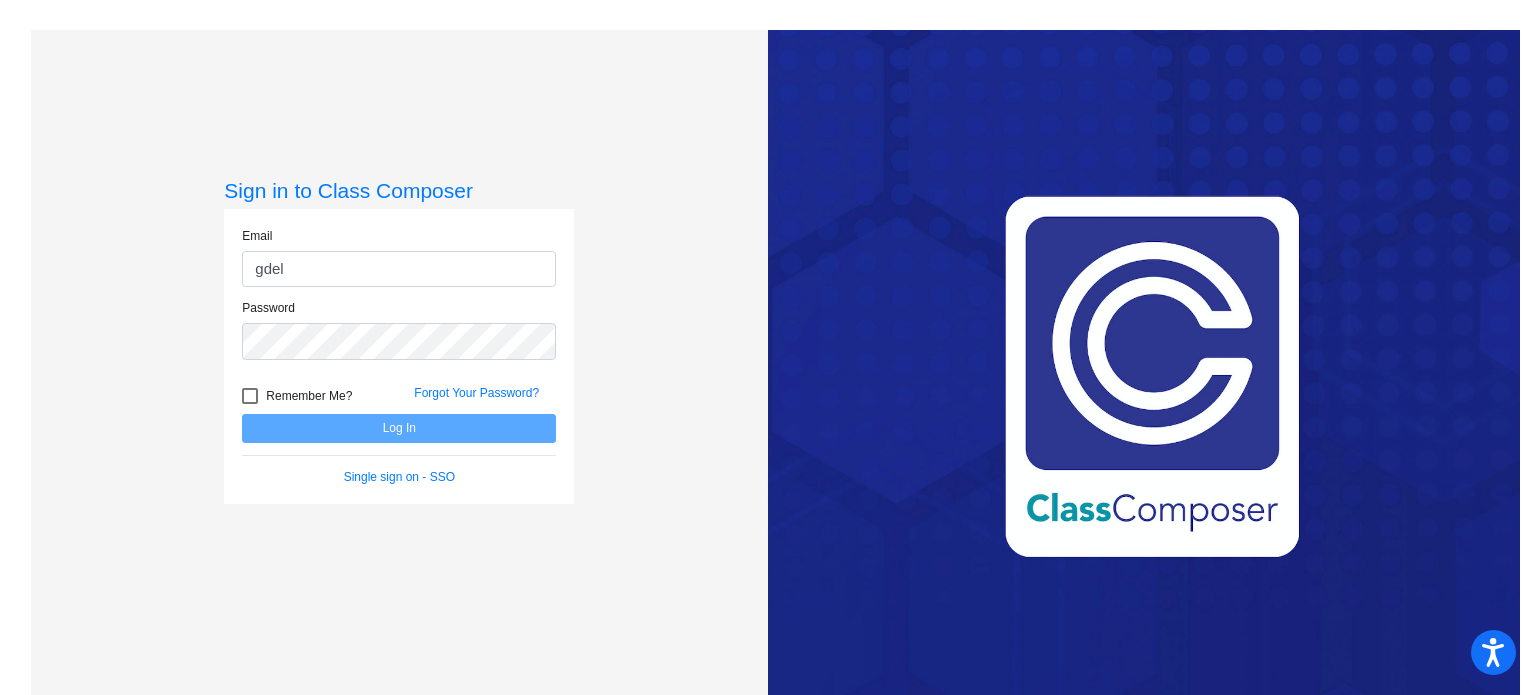 type on "[EMAIL]" 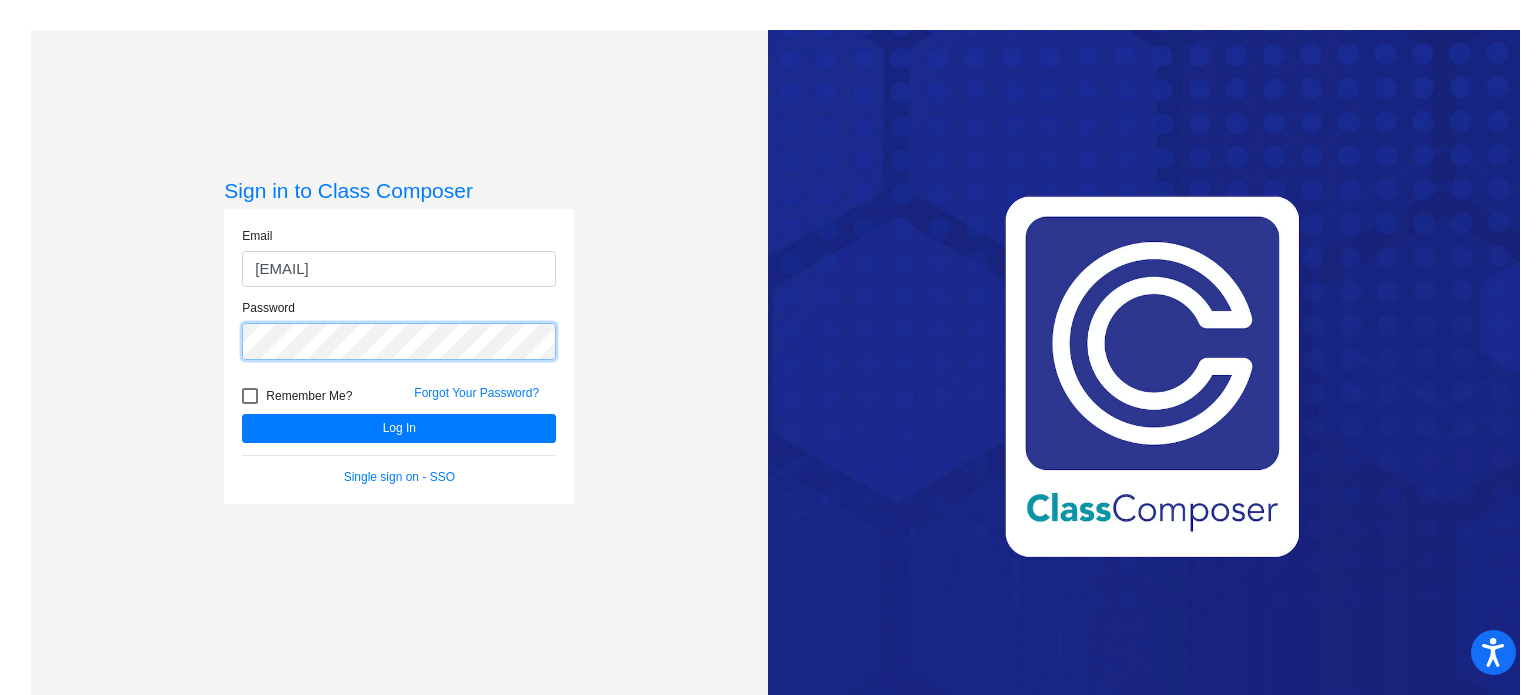 click on "Log In" 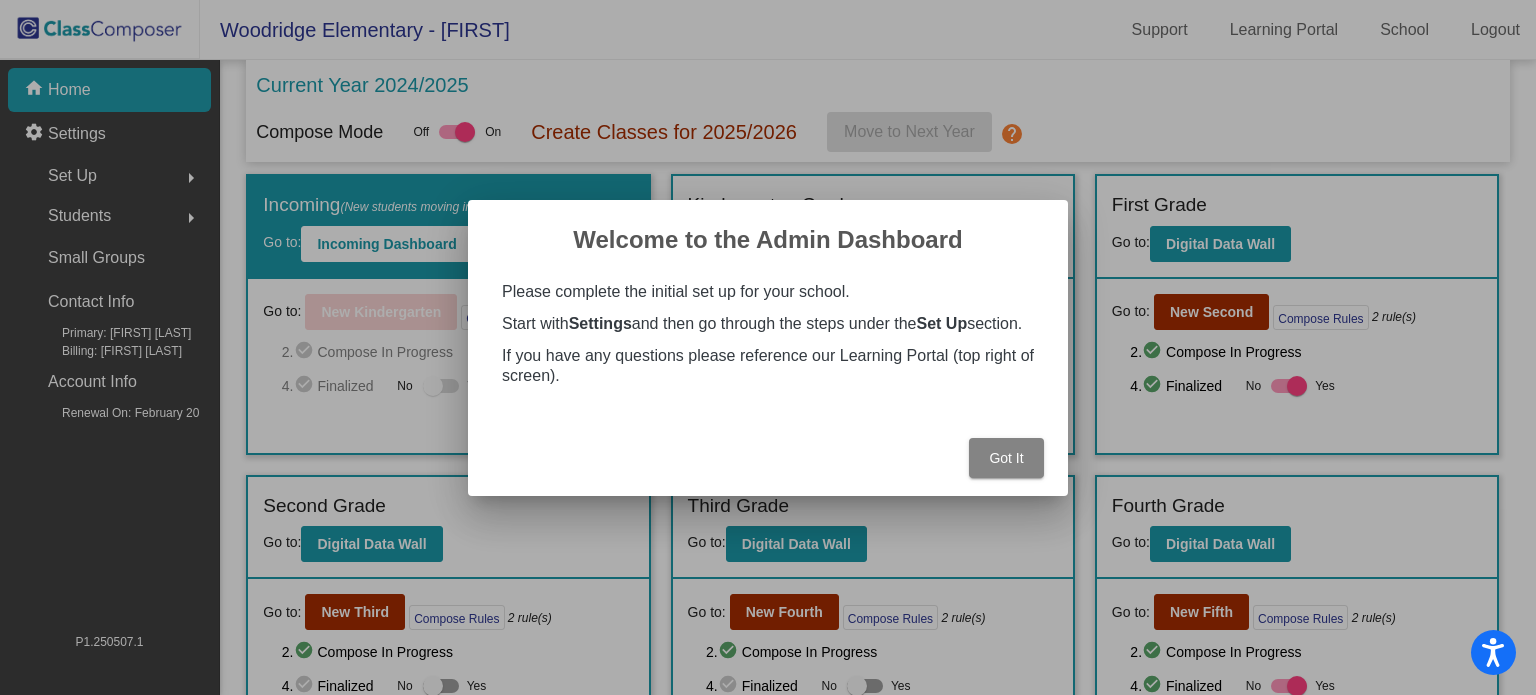 click on "Got It" at bounding box center [1006, 458] 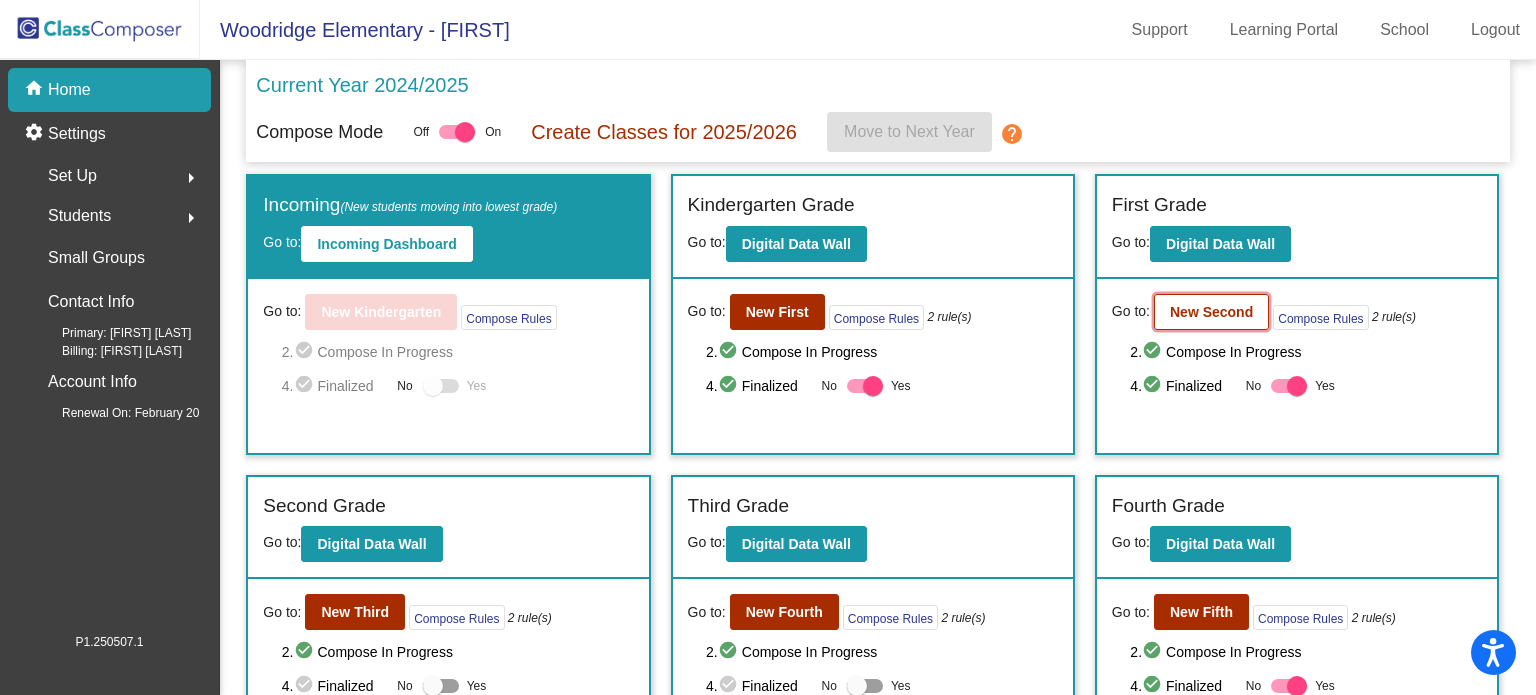 click on "New Second" 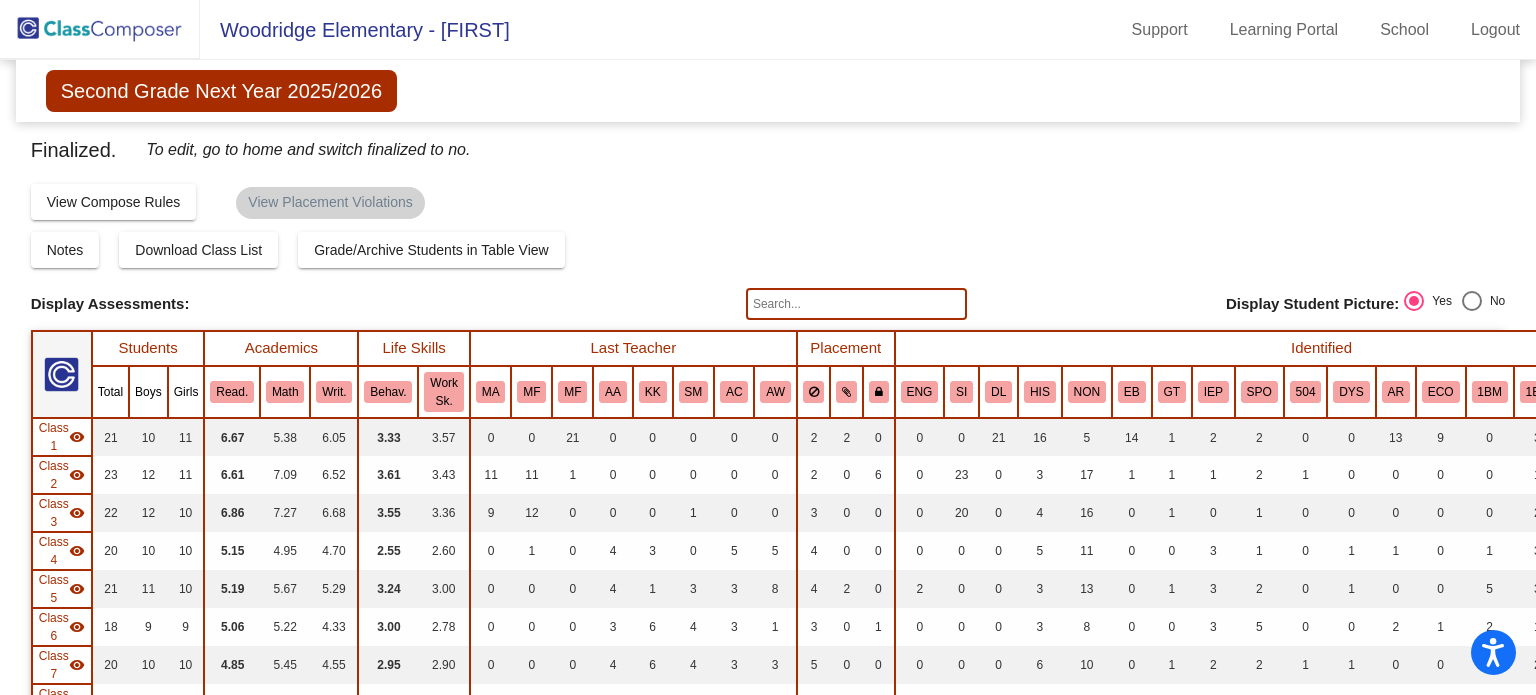 click on "Students" at bounding box center [148, 348] 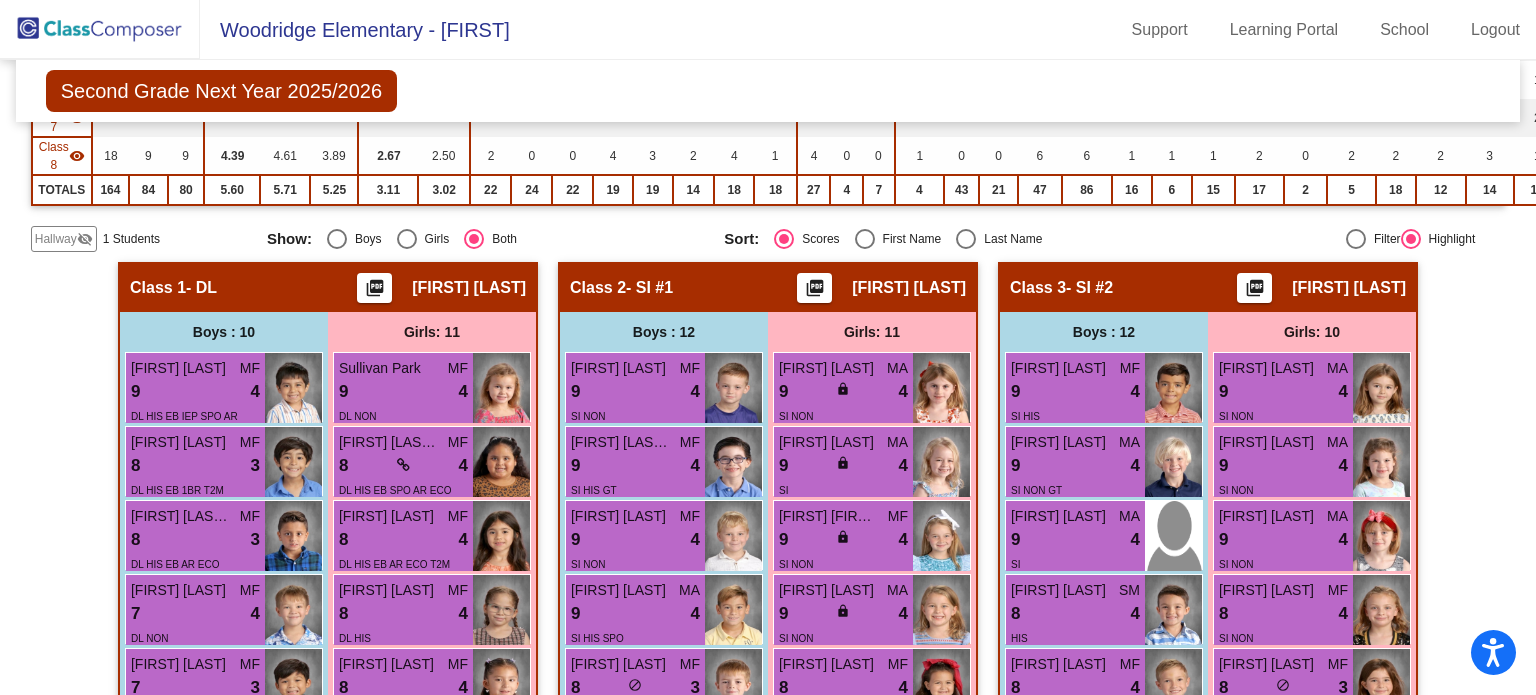 scroll, scrollTop: 548, scrollLeft: 0, axis: vertical 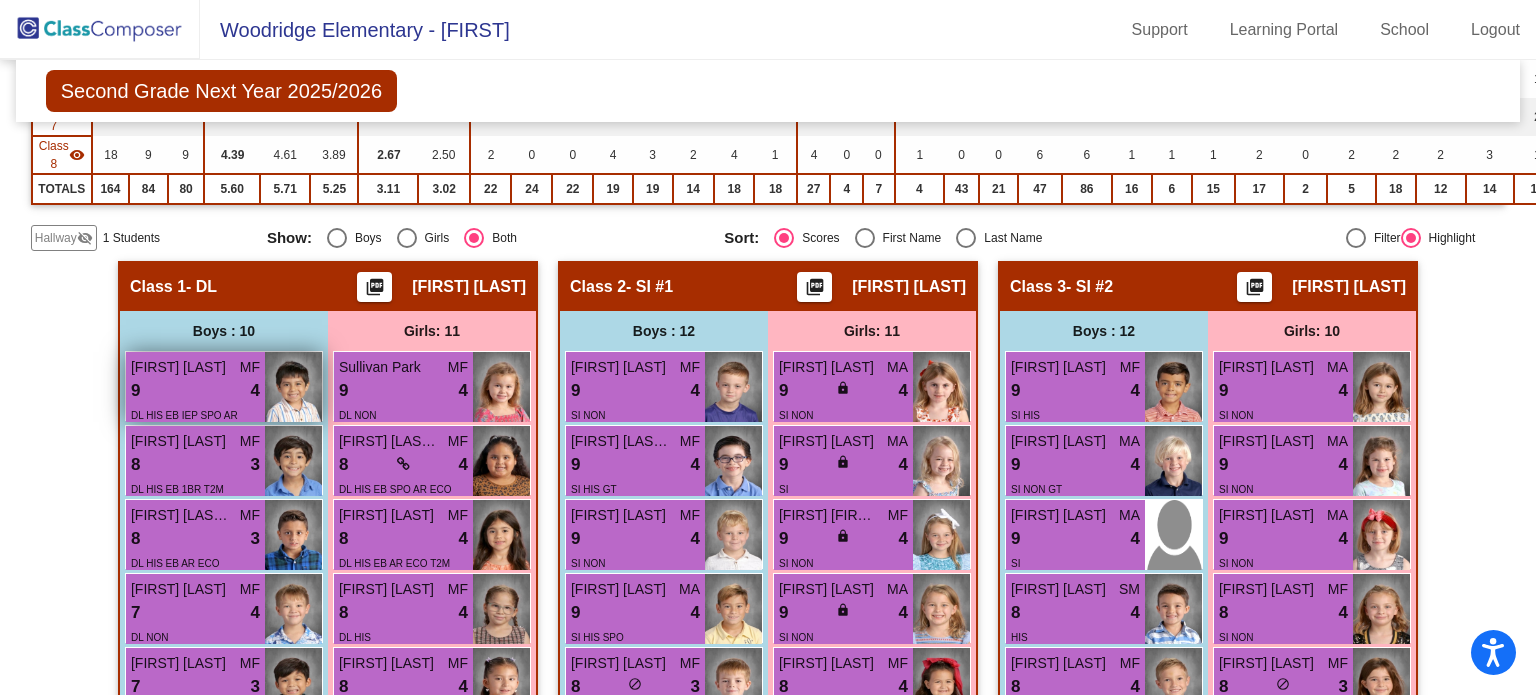 click on "9 lock do_not_disturb_alt 4" at bounding box center (195, 391) 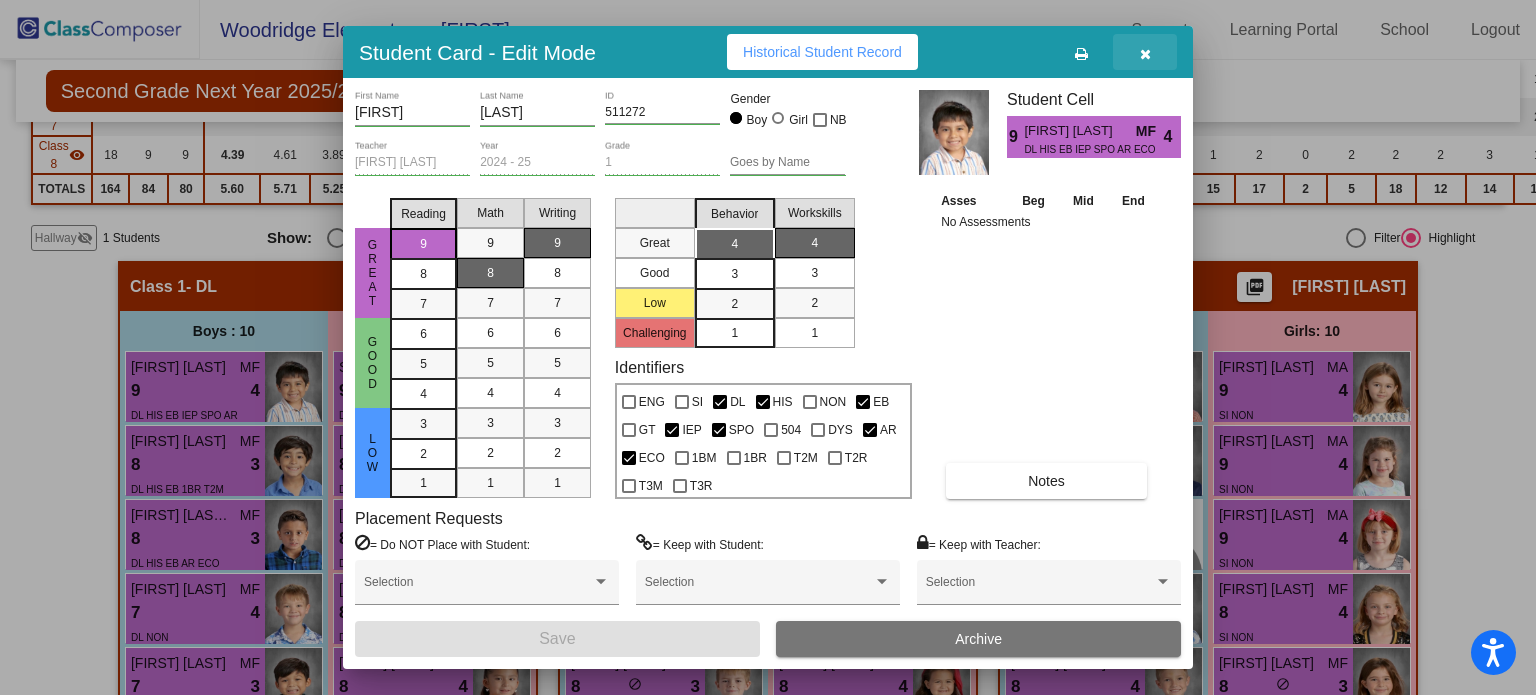 click at bounding box center (1145, 54) 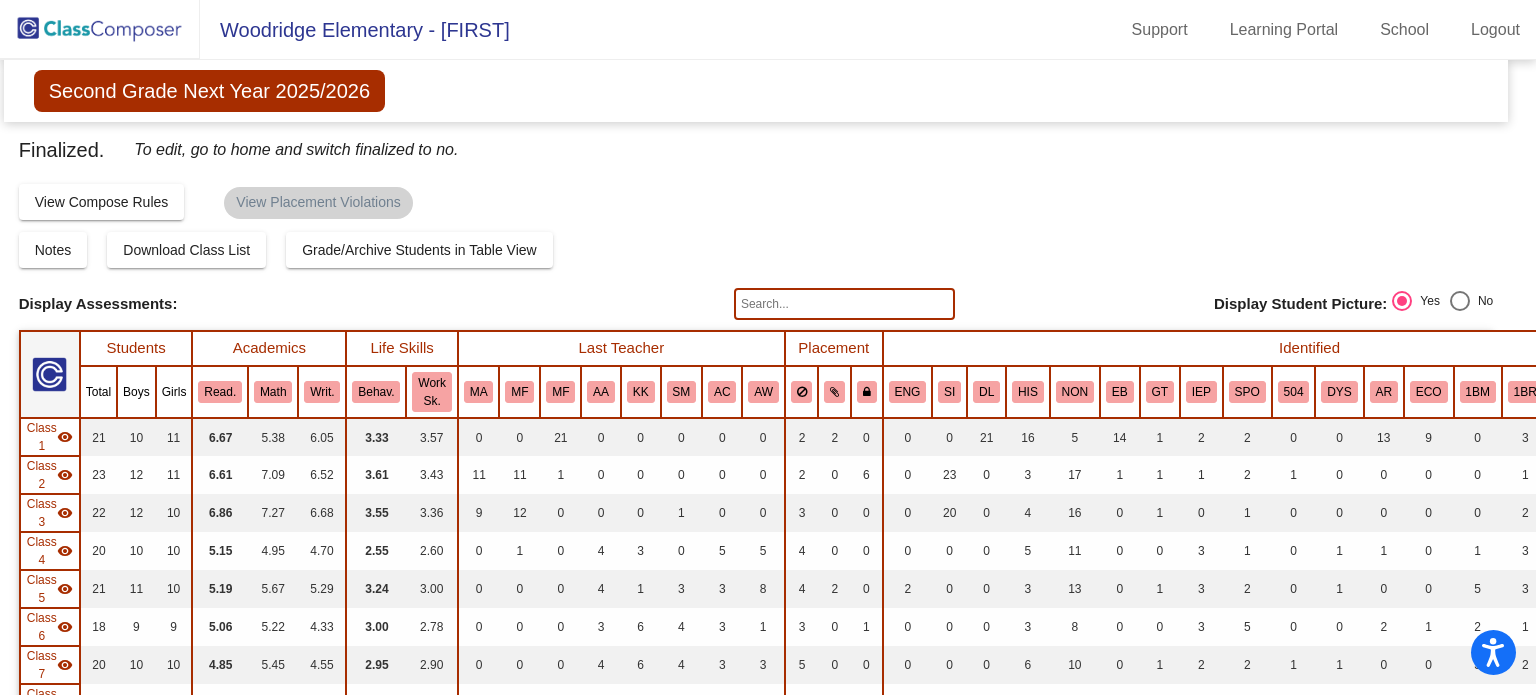 scroll, scrollTop: 0, scrollLeft: 12, axis: horizontal 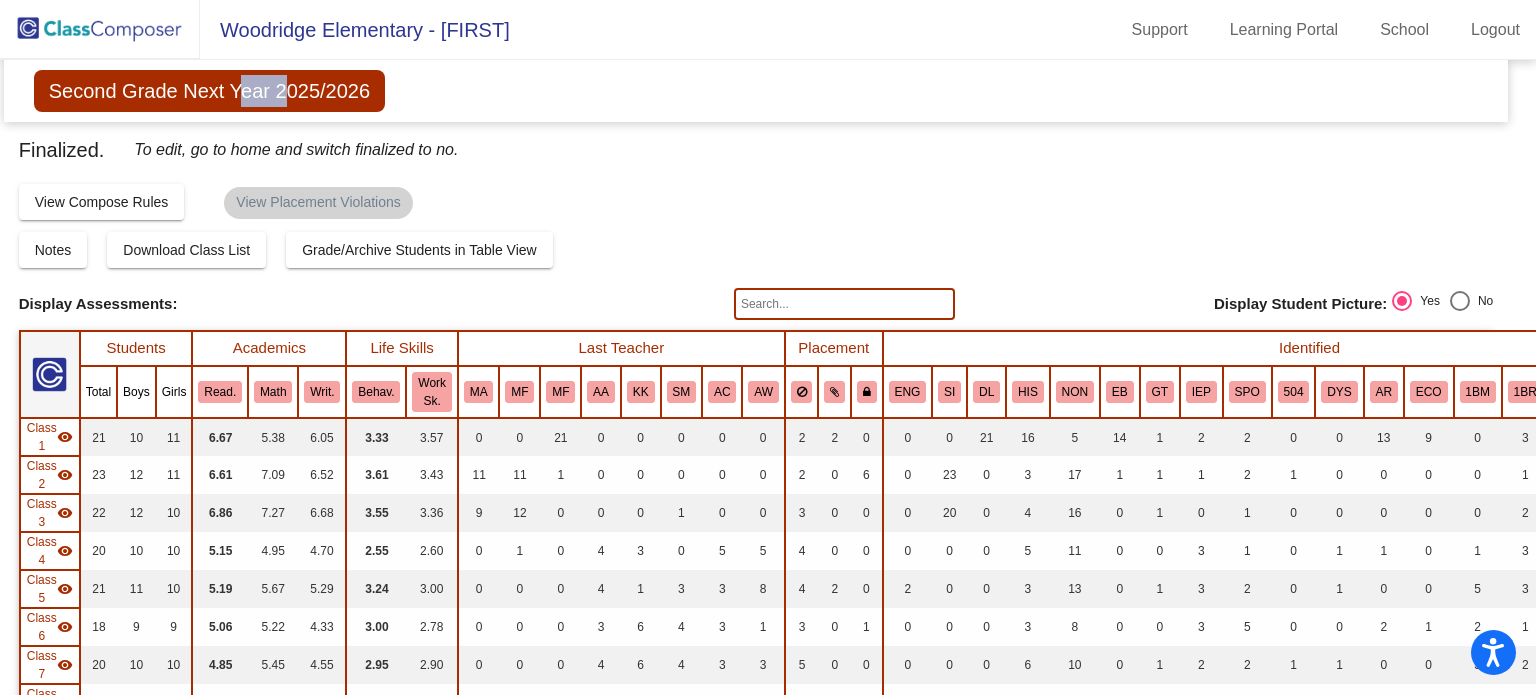 click on "Second Grade Next Year 2025/2026" 